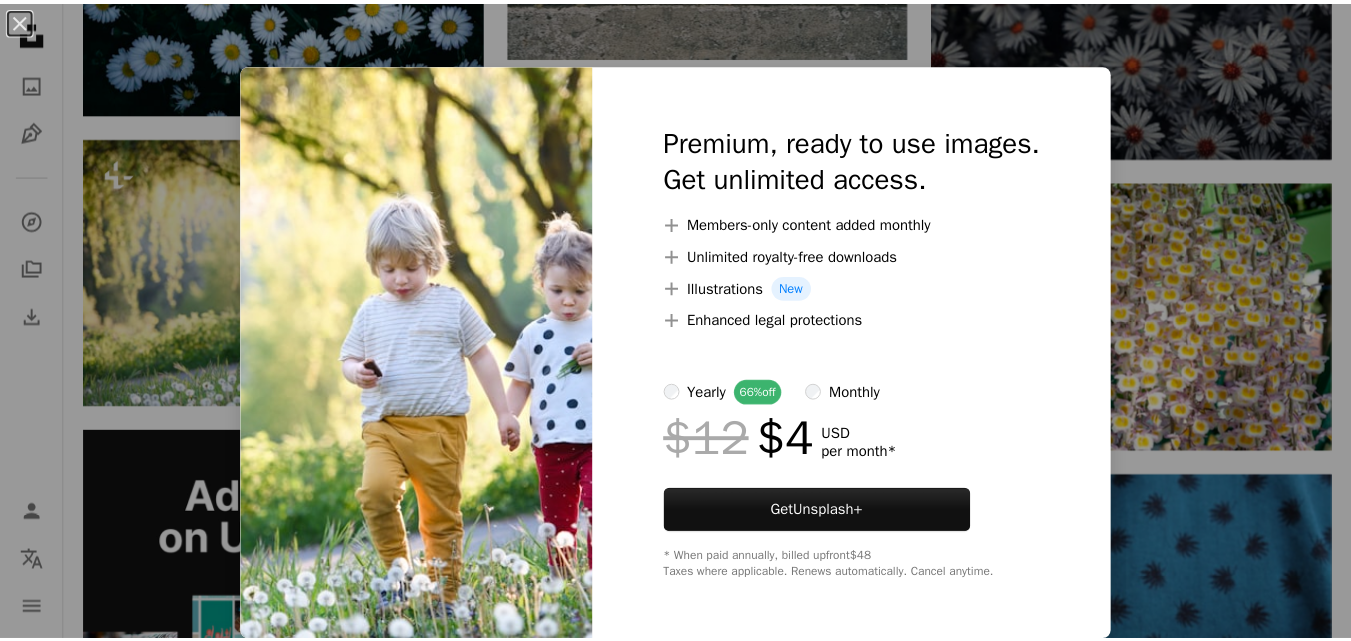 scroll, scrollTop: 4320, scrollLeft: 0, axis: vertical 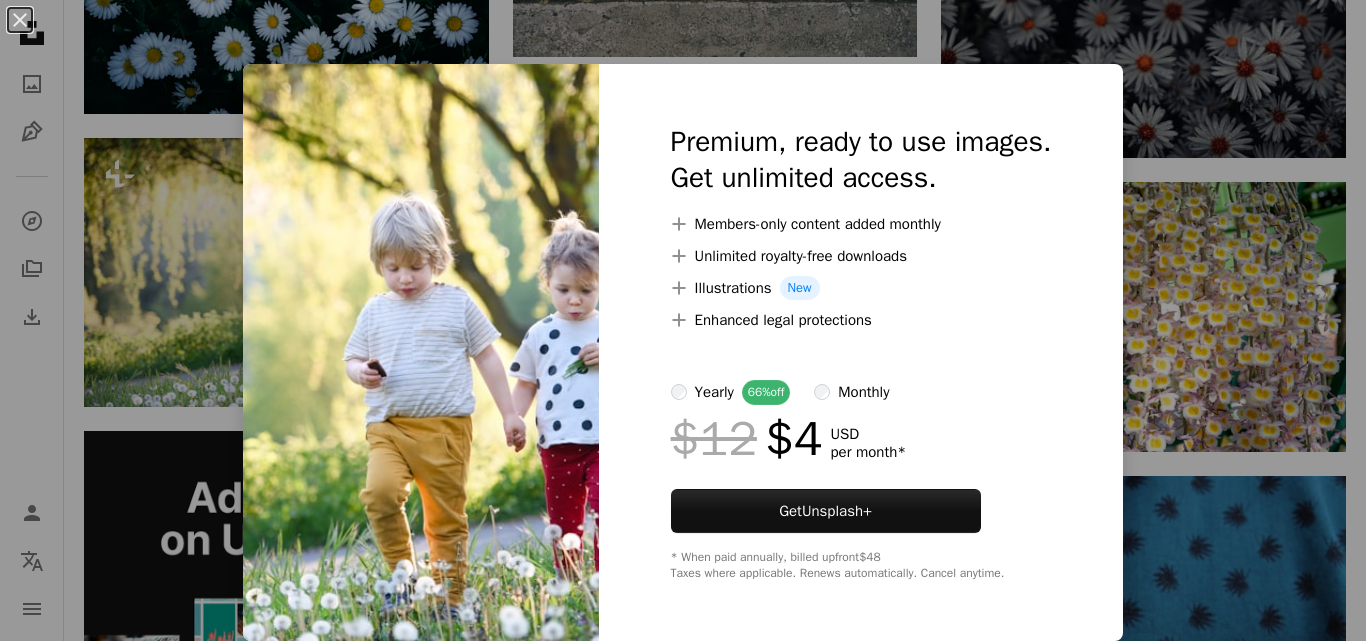 click on "An X shape Premium, ready to use images. Get unlimited access. A plus sign Members-only content added monthly A plus sign Unlimited royalty-free downloads A plus sign Illustrations  New A plus sign Enhanced legal protections yearly 66%  off monthly $12   $4 USD per month * Get  Unsplash+ * When paid annually, billed upfront  $48 Taxes where applicable. Renews automatically. Cancel anytime." at bounding box center (683, 320) 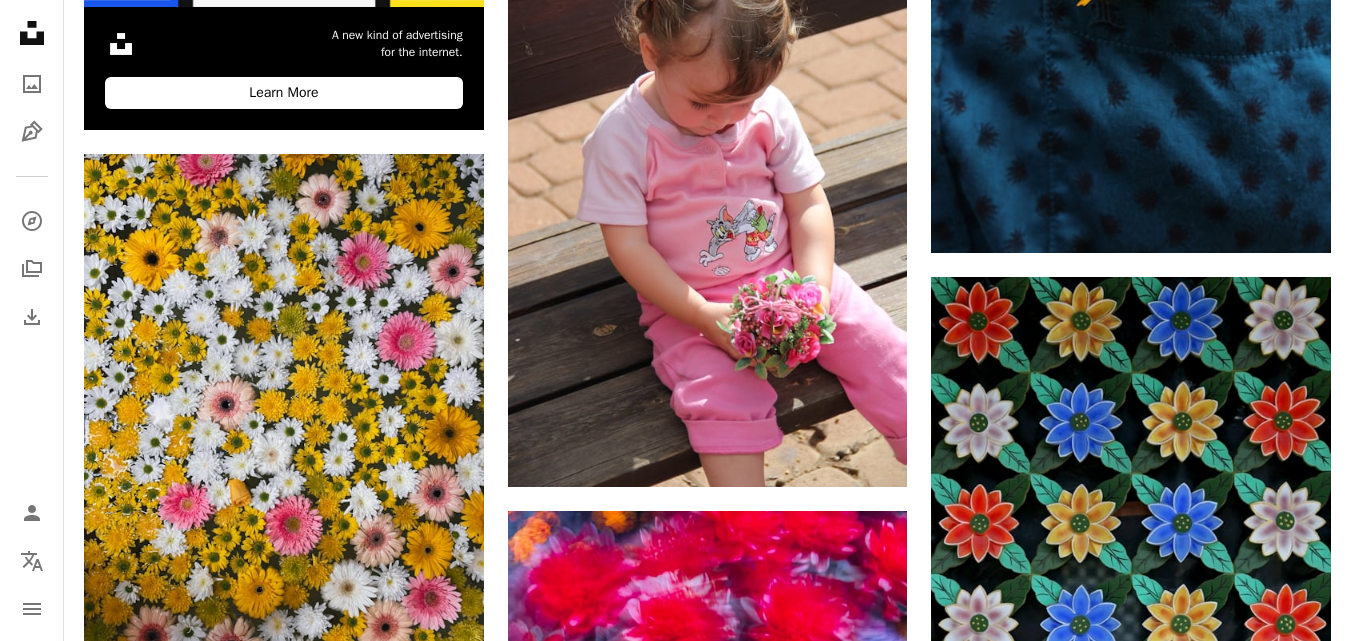 scroll, scrollTop: 5108, scrollLeft: 0, axis: vertical 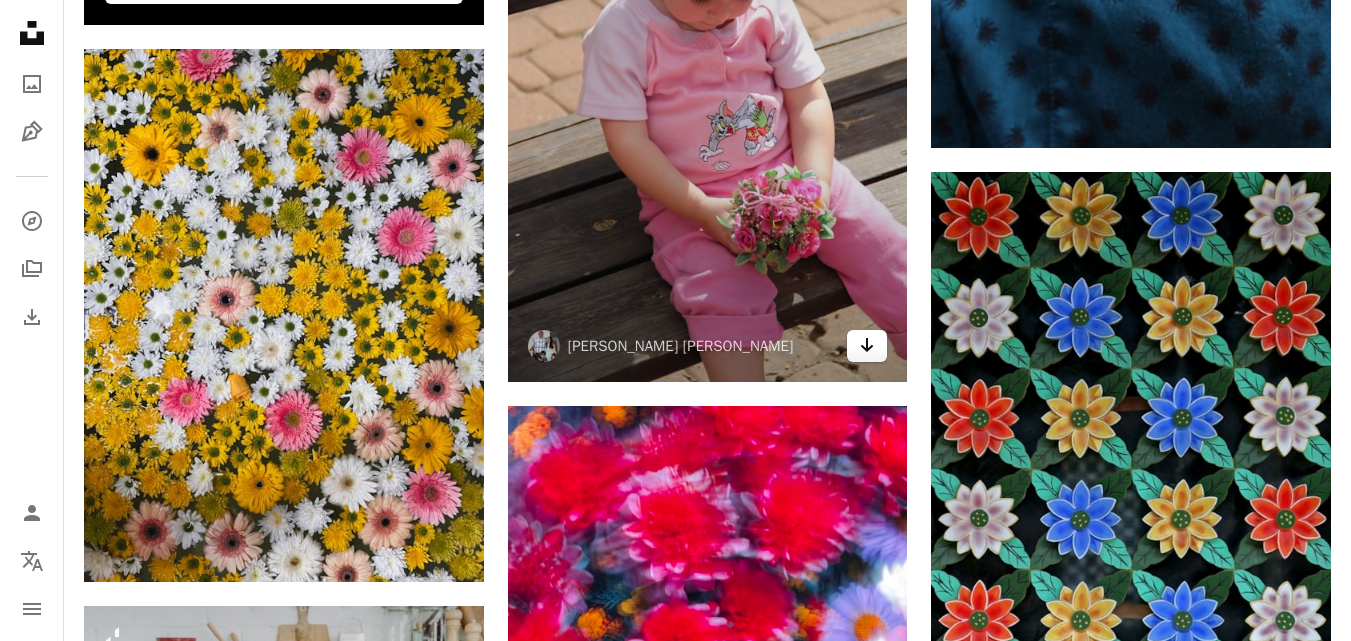 click on "Arrow pointing down" 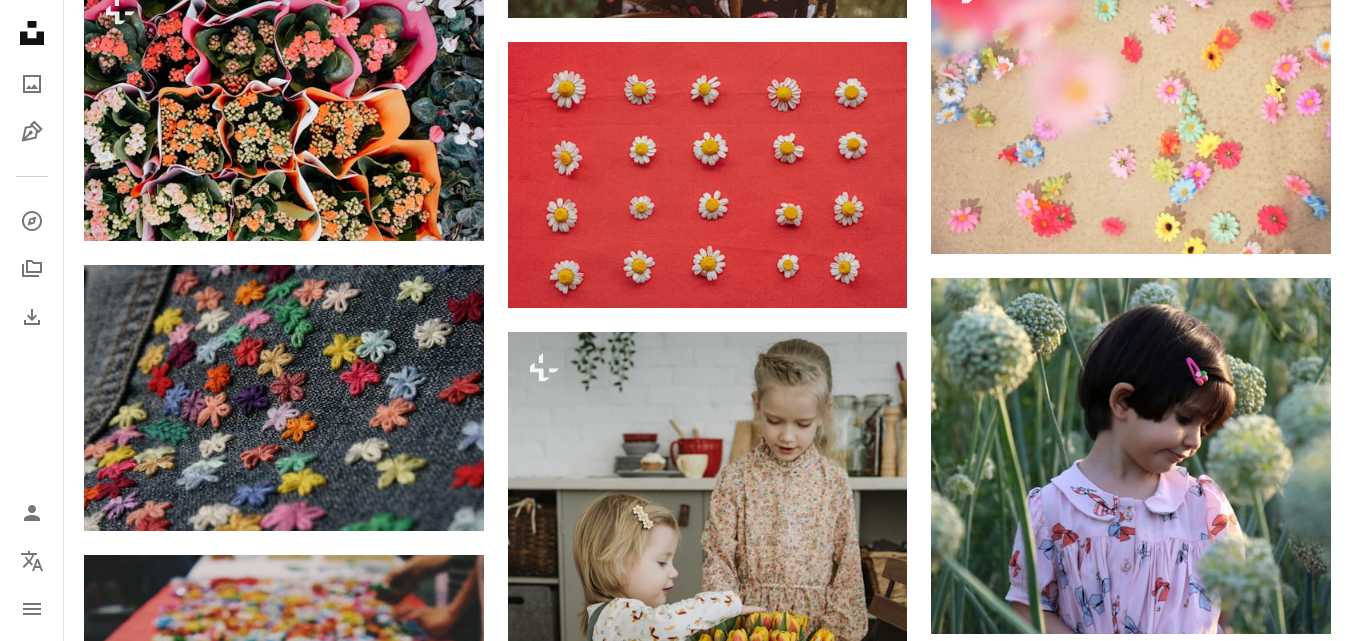 scroll, scrollTop: 1669, scrollLeft: 0, axis: vertical 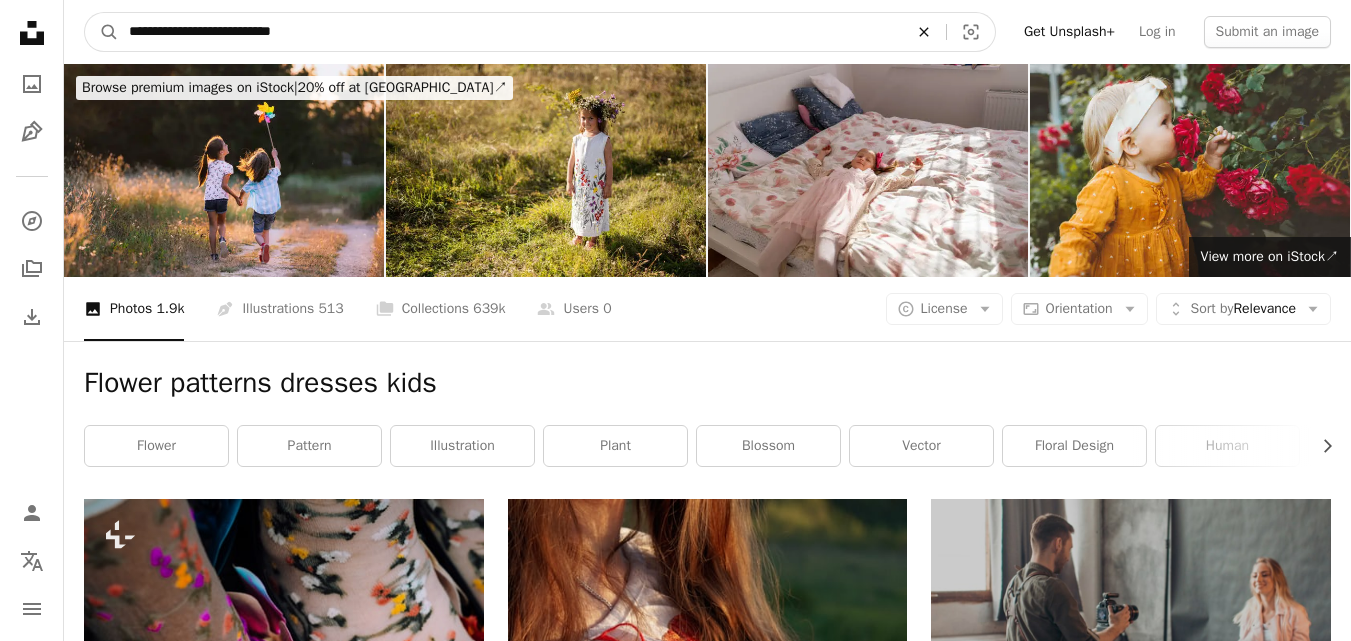 click on "An X shape" 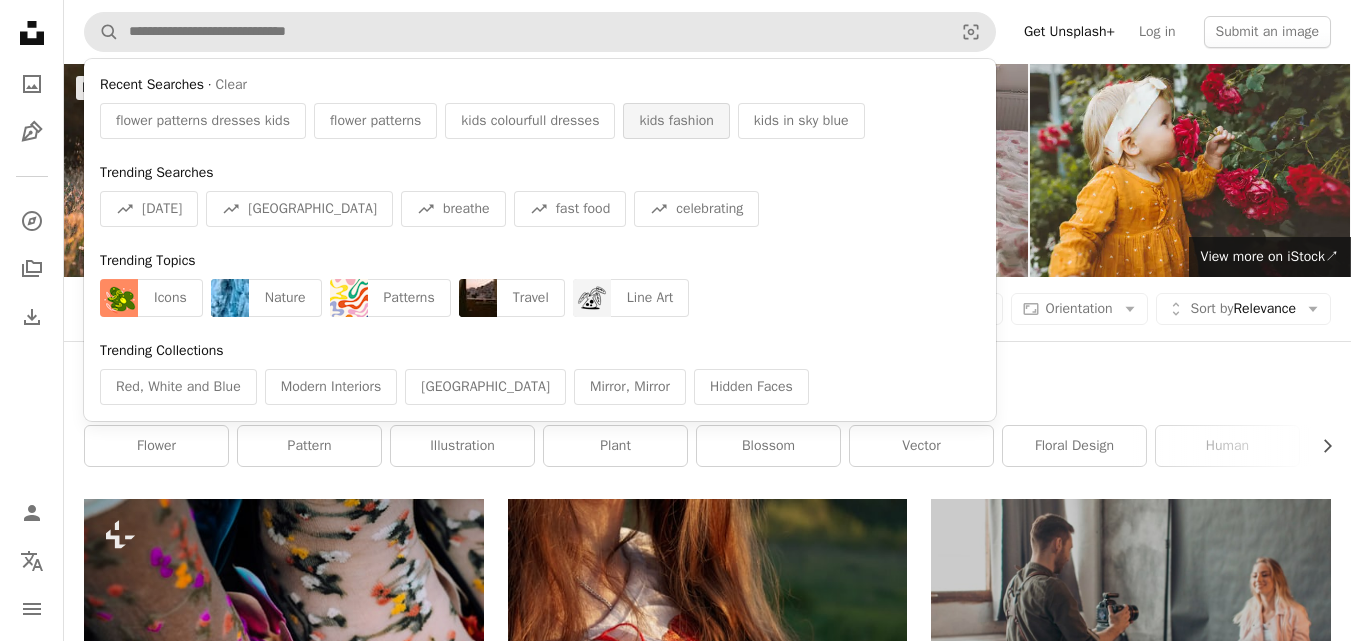 click on "kids fashion" at bounding box center (676, 121) 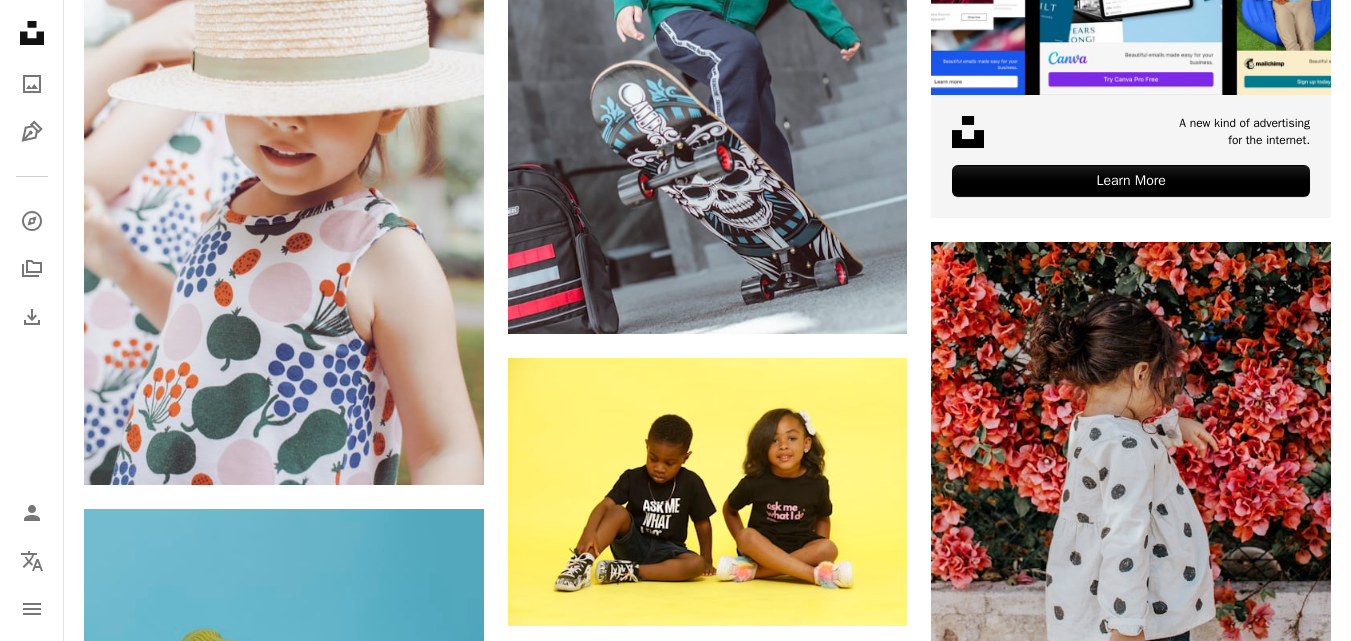 scroll, scrollTop: 812, scrollLeft: 0, axis: vertical 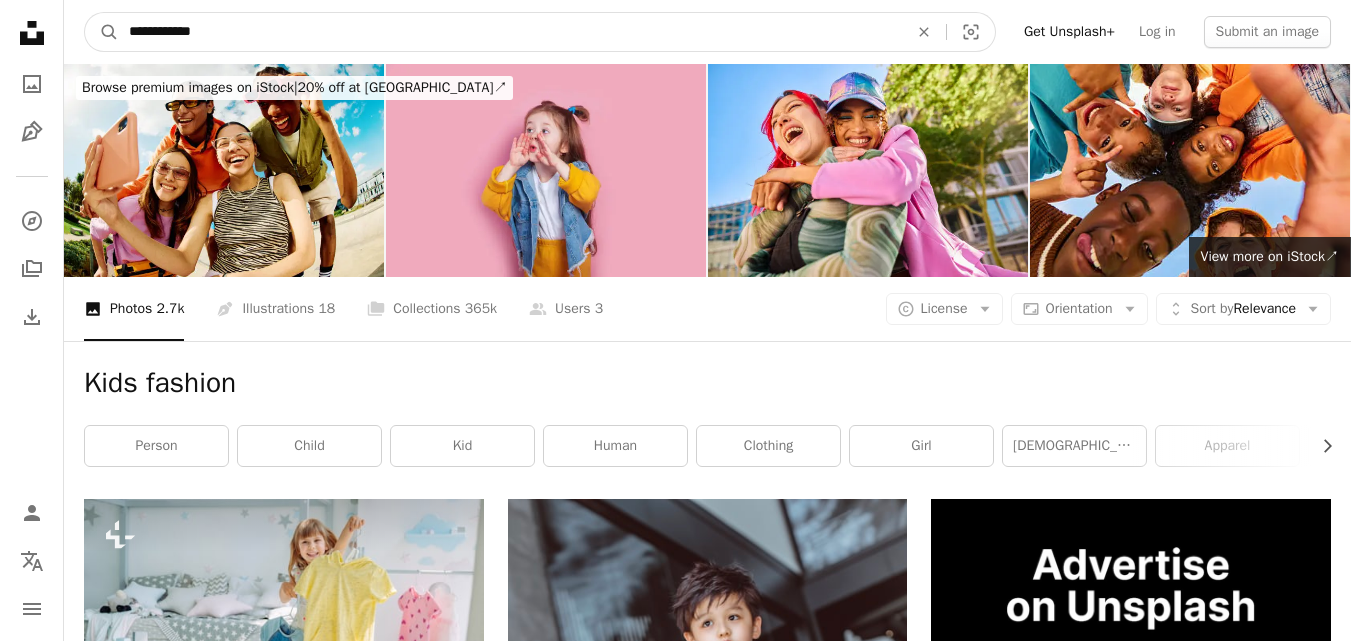 click on "**********" at bounding box center (510, 32) 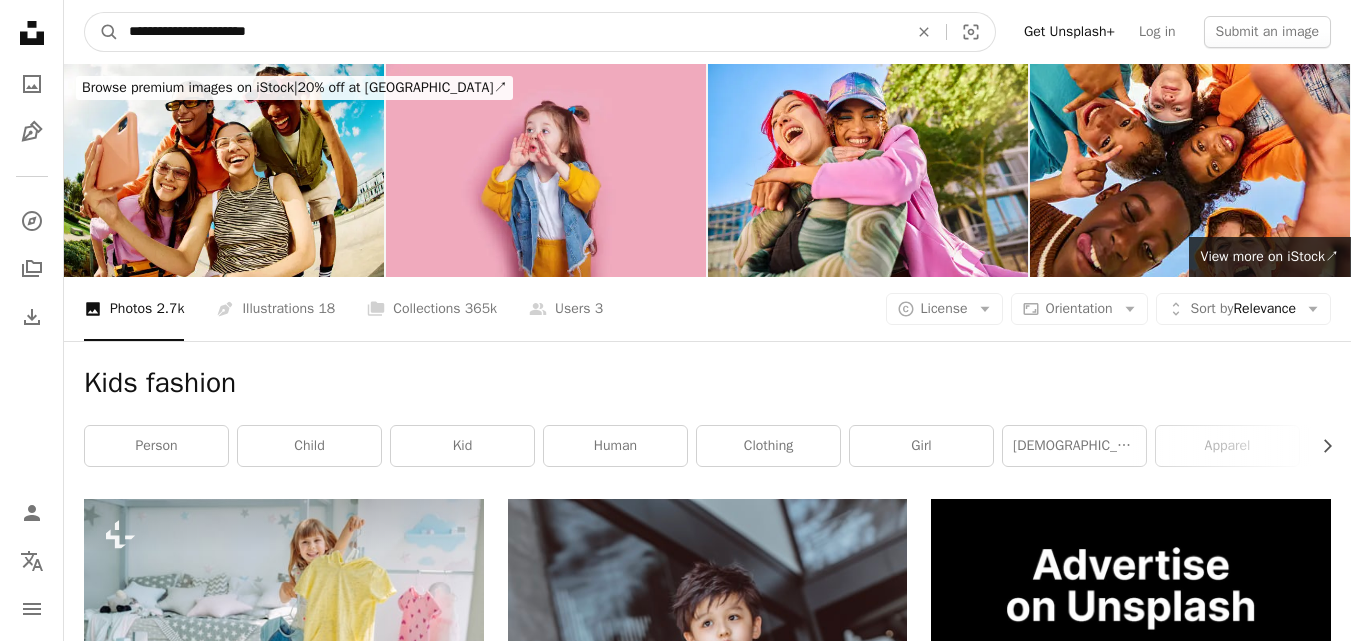 type on "**********" 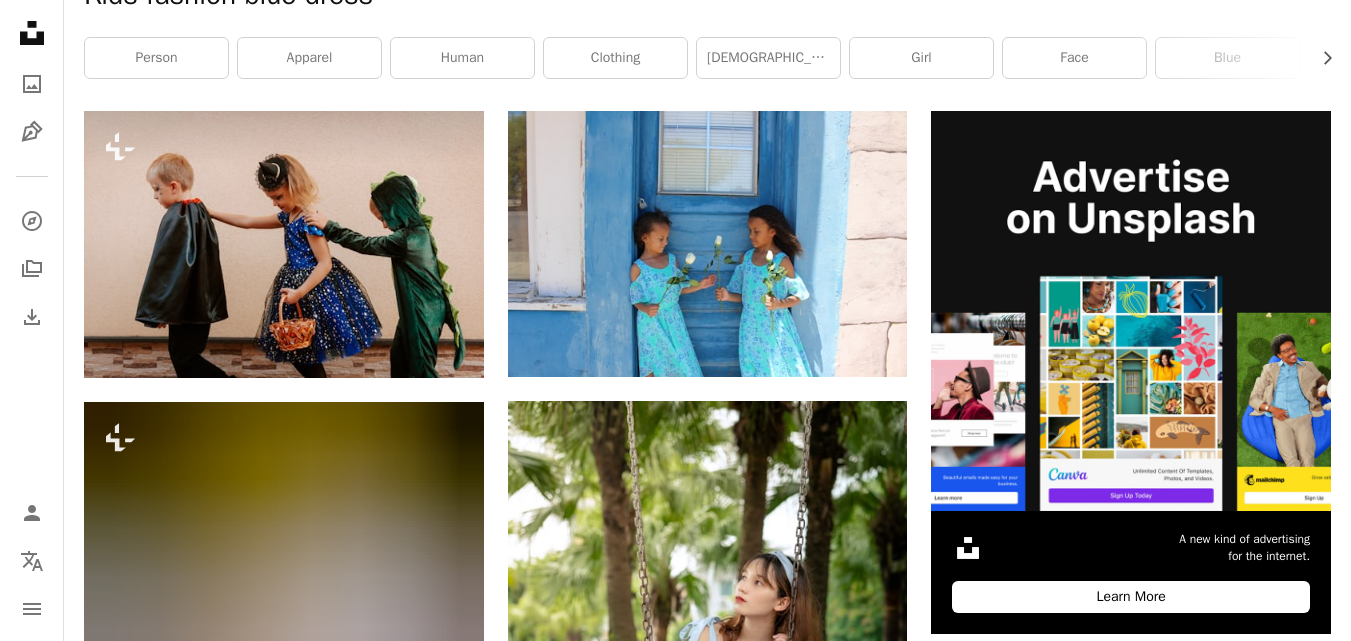 scroll, scrollTop: 405, scrollLeft: 0, axis: vertical 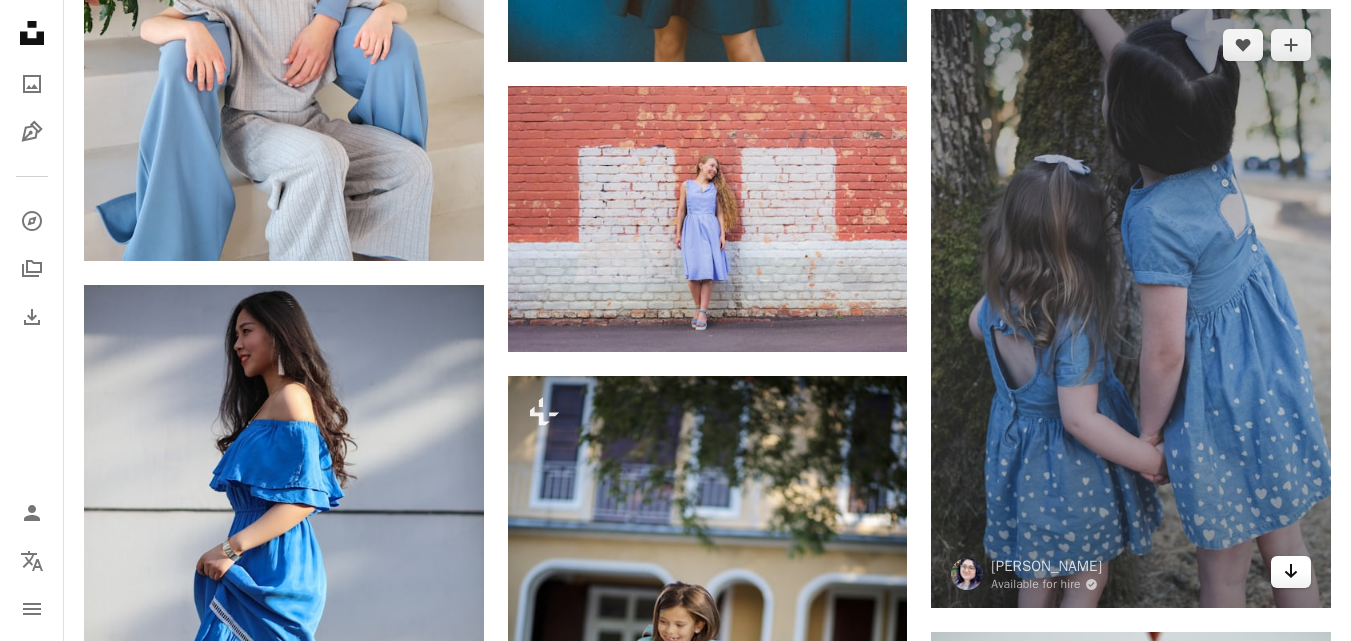 click on "Arrow pointing down" 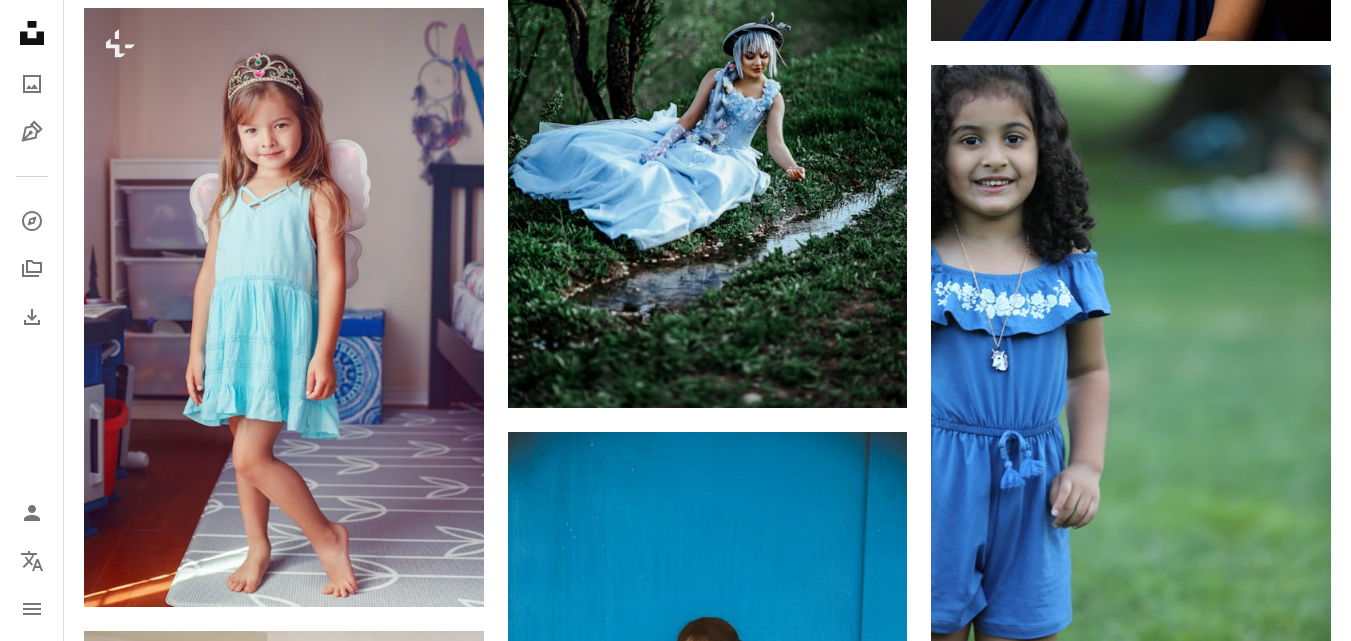 scroll, scrollTop: 1578, scrollLeft: 0, axis: vertical 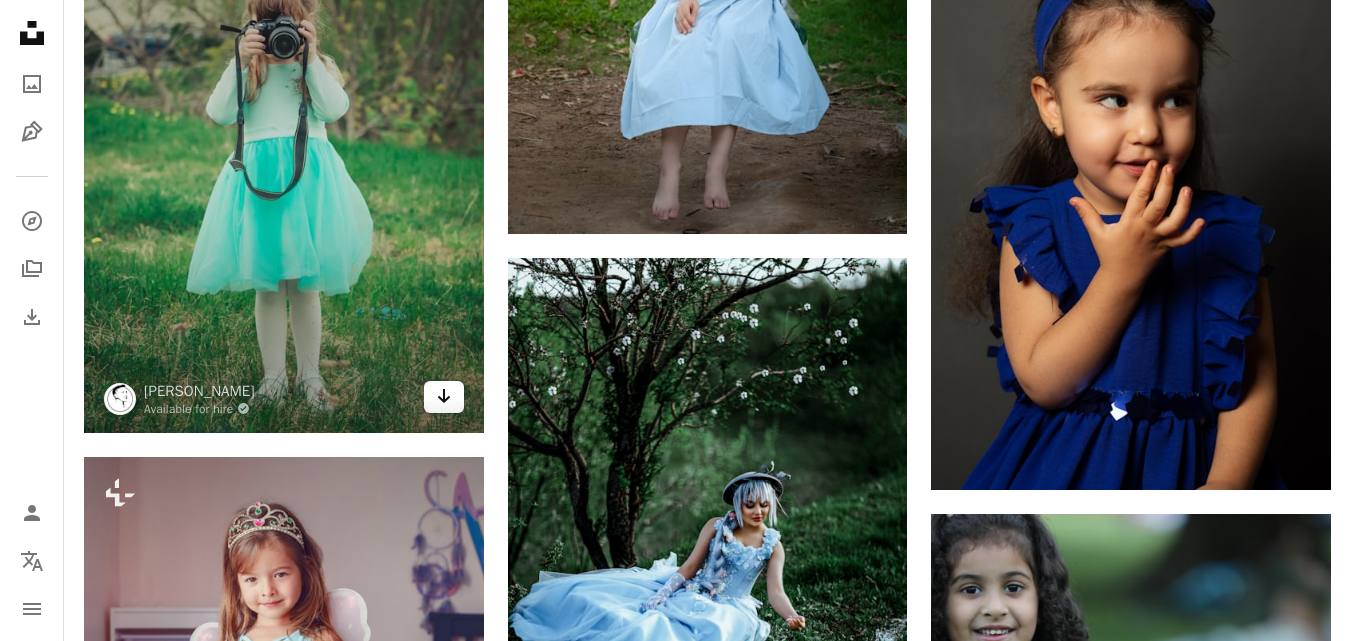 click on "Arrow pointing down" 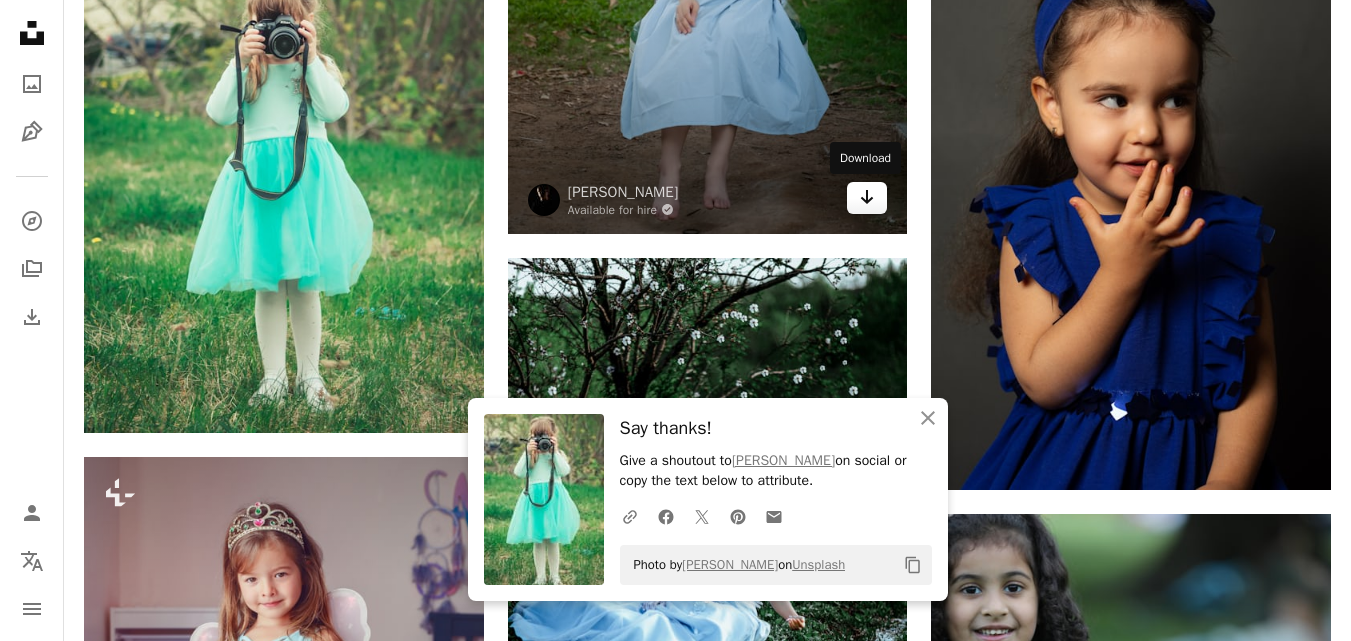 click on "Arrow pointing down" at bounding box center (867, 198) 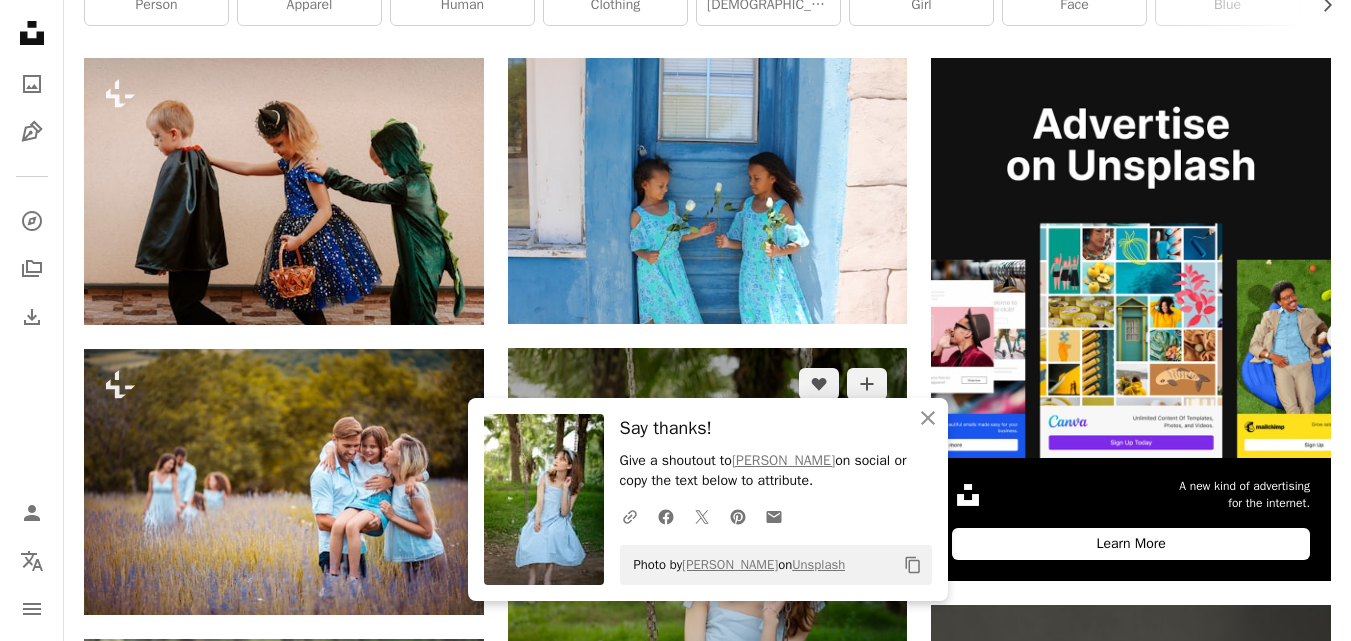scroll, scrollTop: 370, scrollLeft: 0, axis: vertical 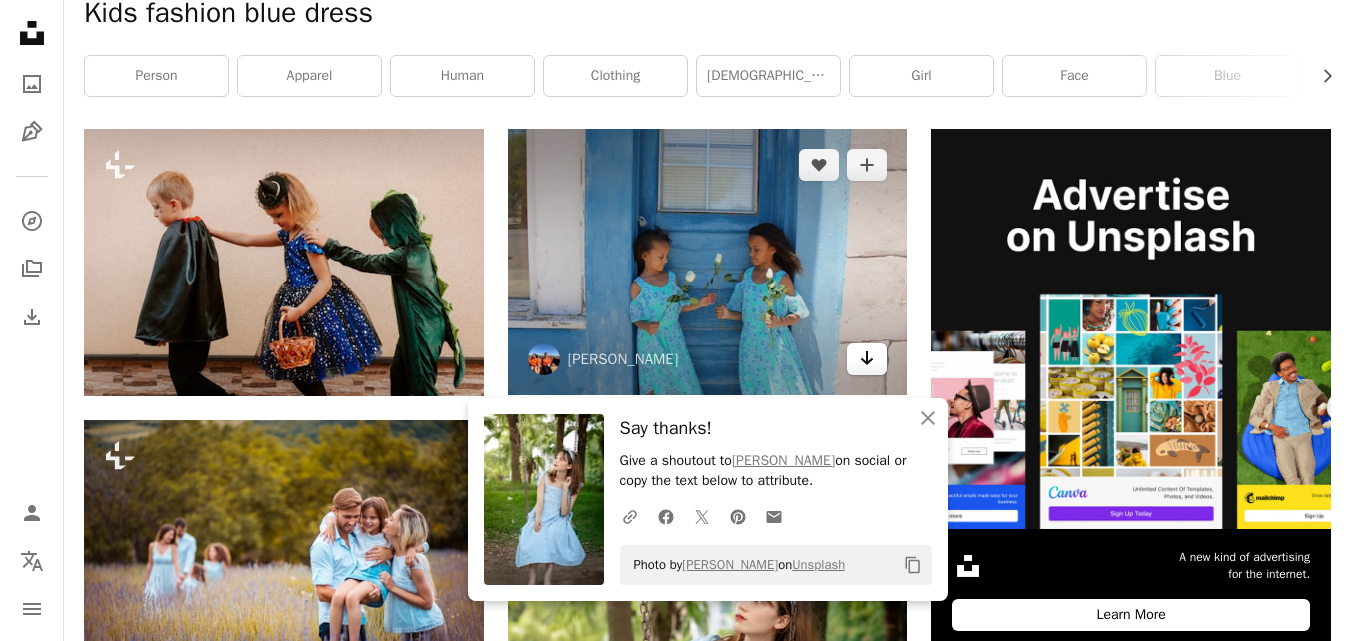 click on "Arrow pointing down" at bounding box center (867, 359) 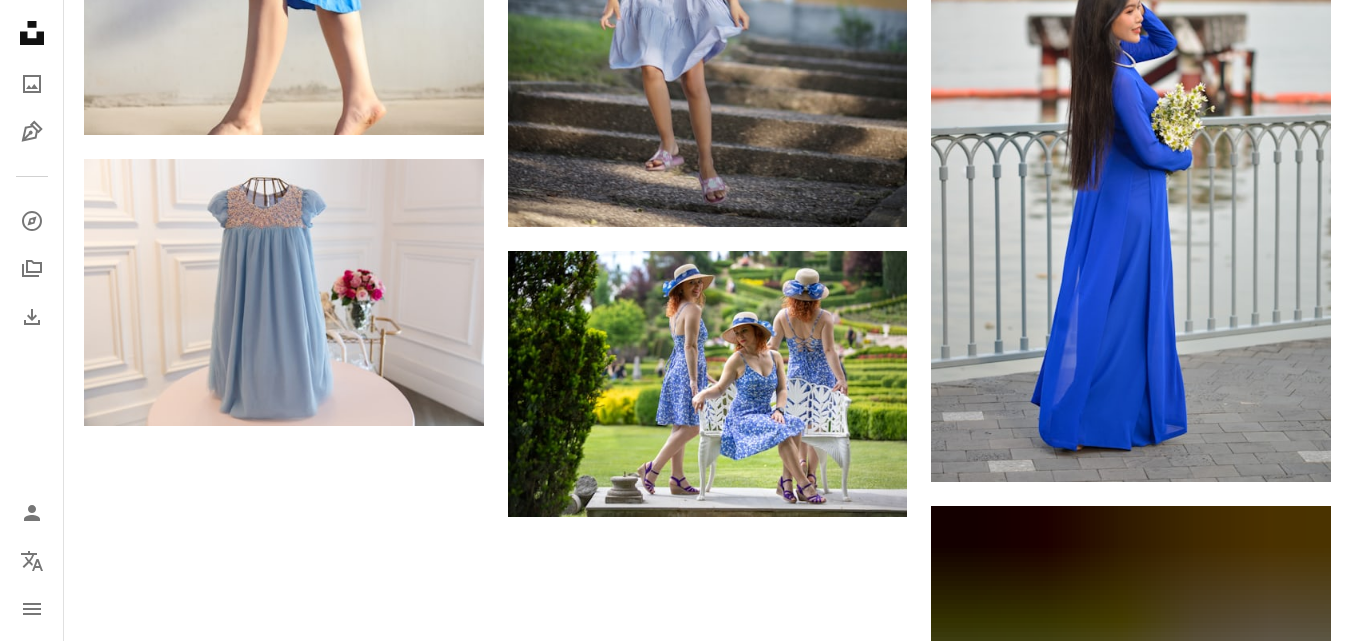 scroll, scrollTop: 3332, scrollLeft: 0, axis: vertical 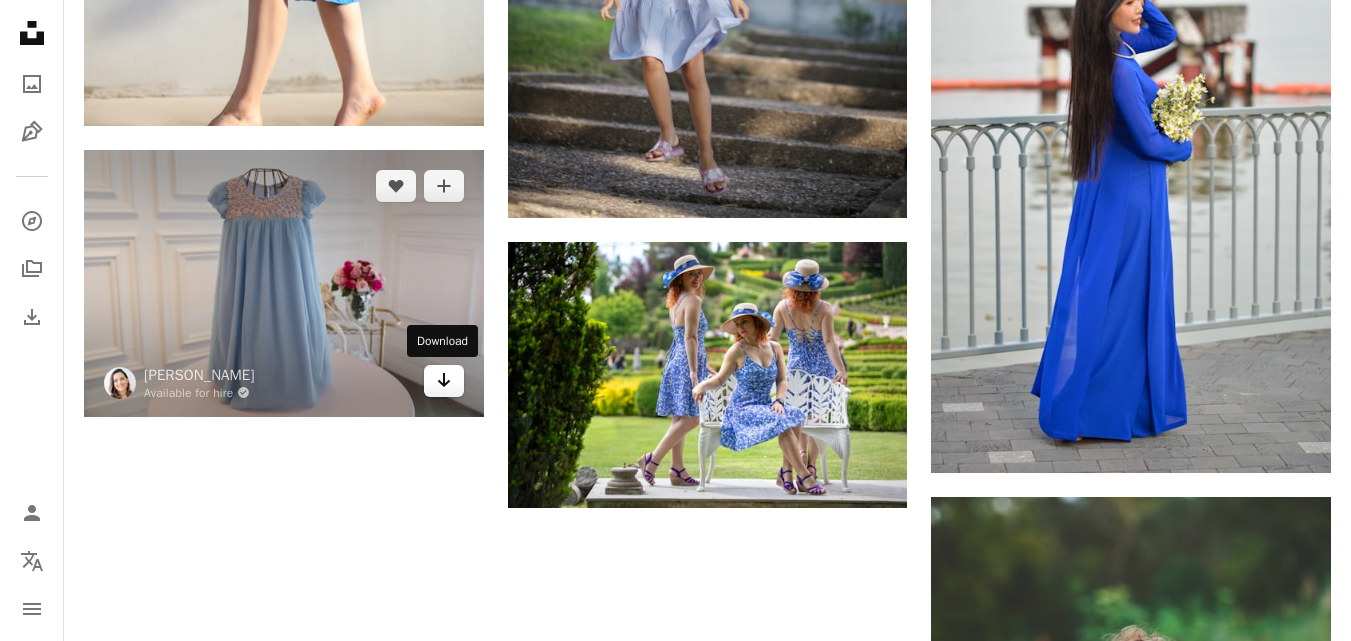 click on "Arrow pointing down" at bounding box center [444, 381] 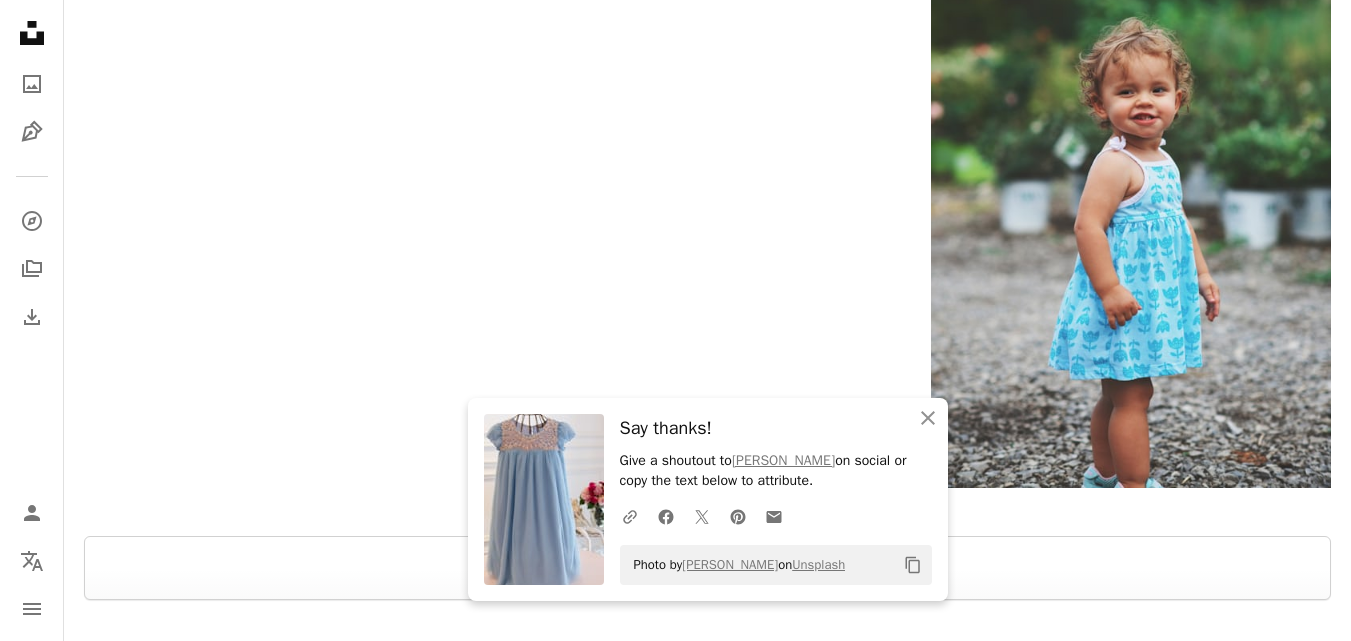 scroll, scrollTop: 4010, scrollLeft: 0, axis: vertical 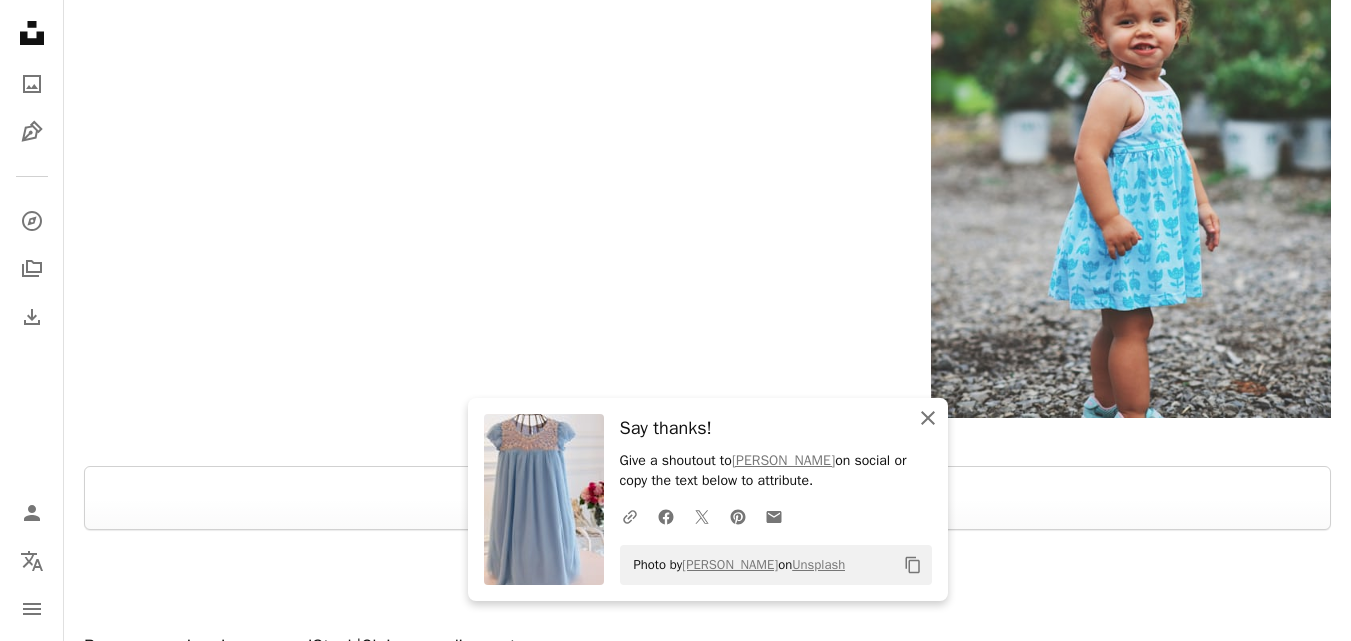 click on "An X shape" 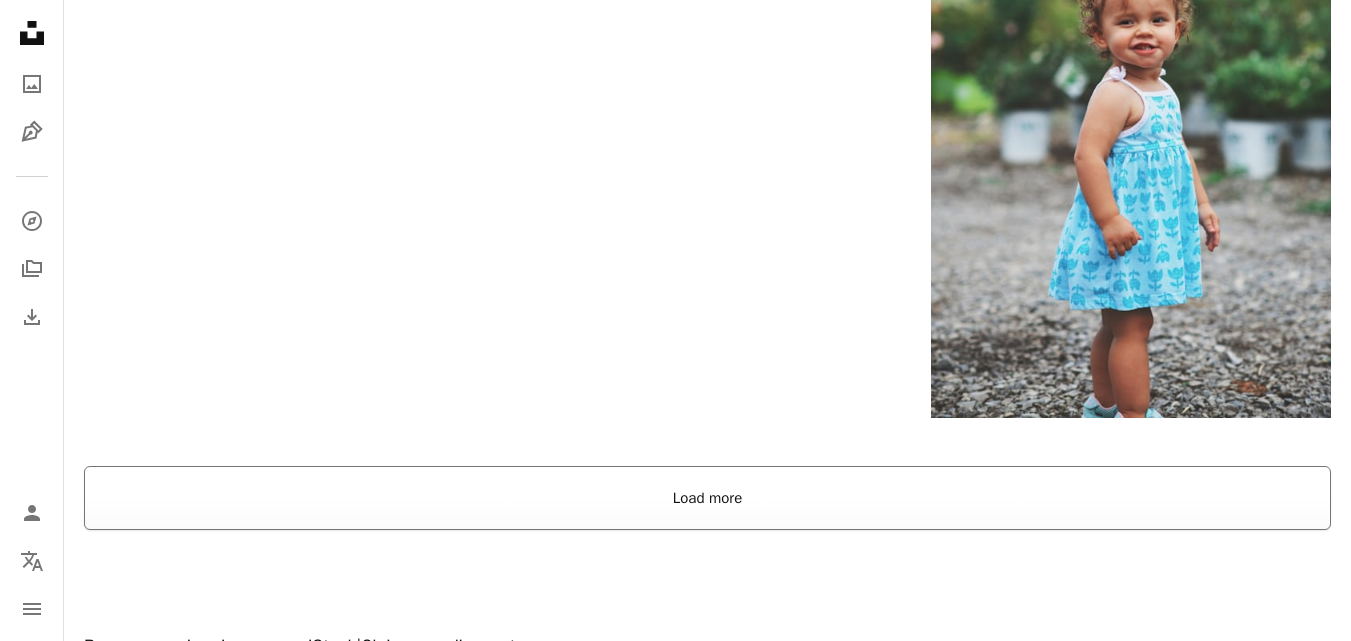 click on "Load more" at bounding box center (707, 498) 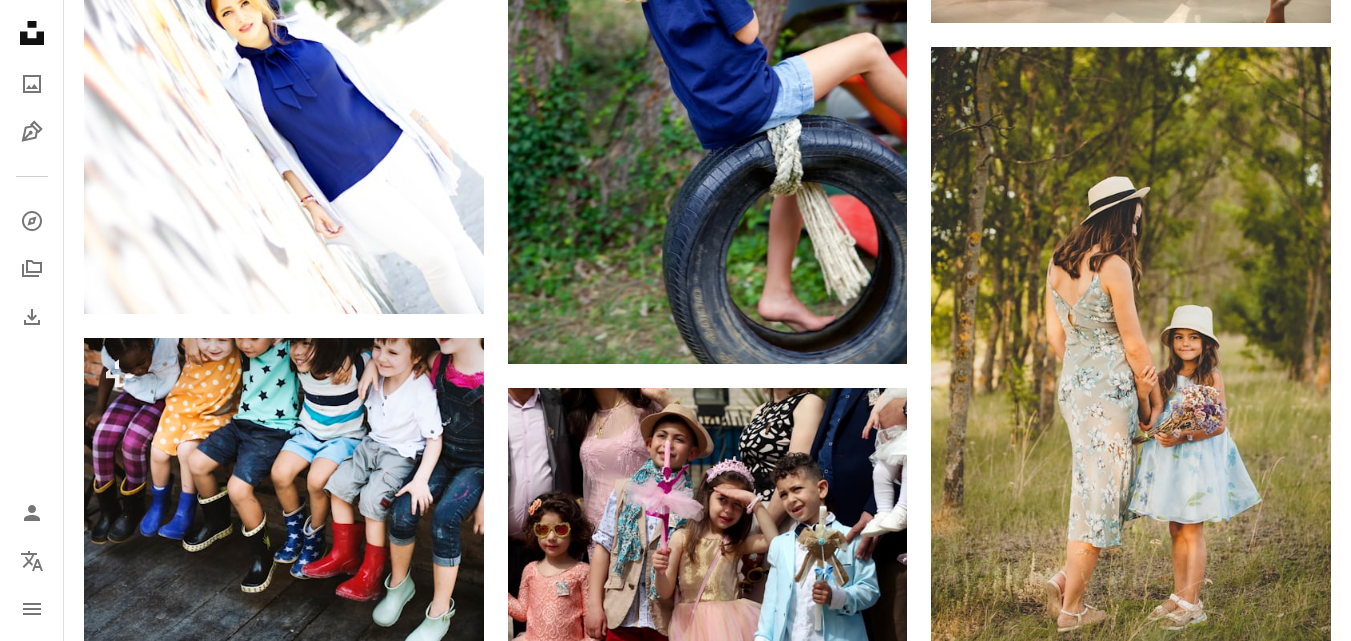 scroll, scrollTop: 12925, scrollLeft: 0, axis: vertical 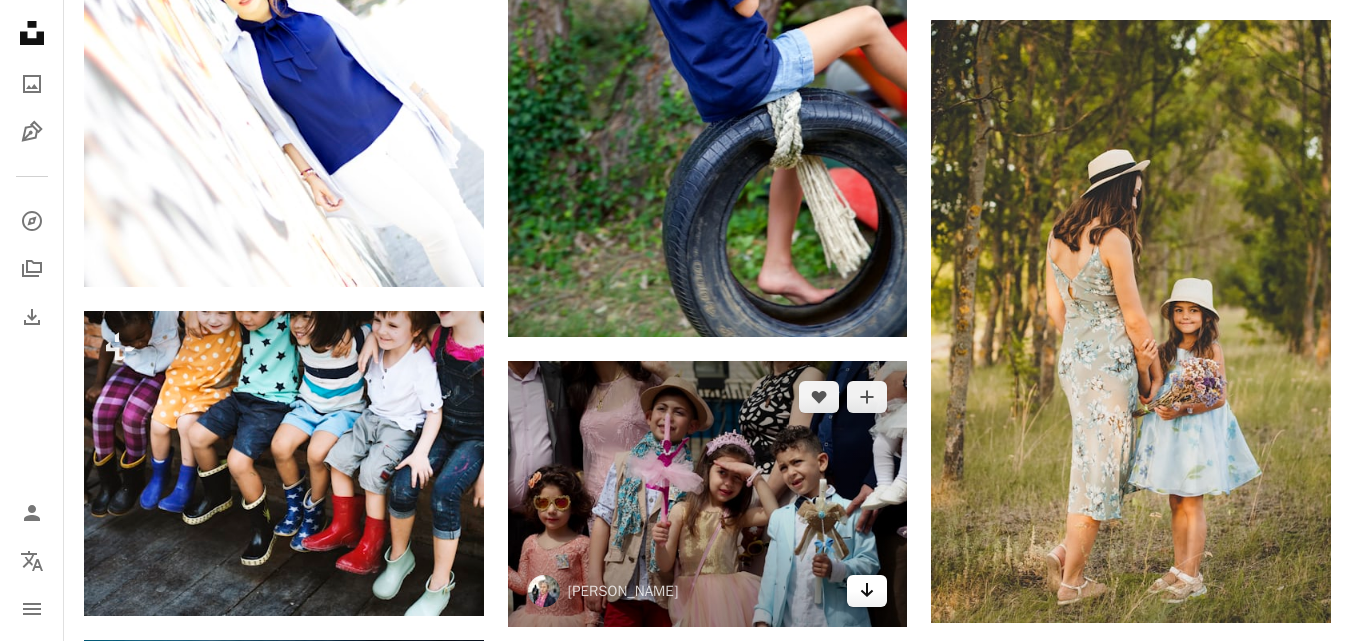 click on "Arrow pointing down" 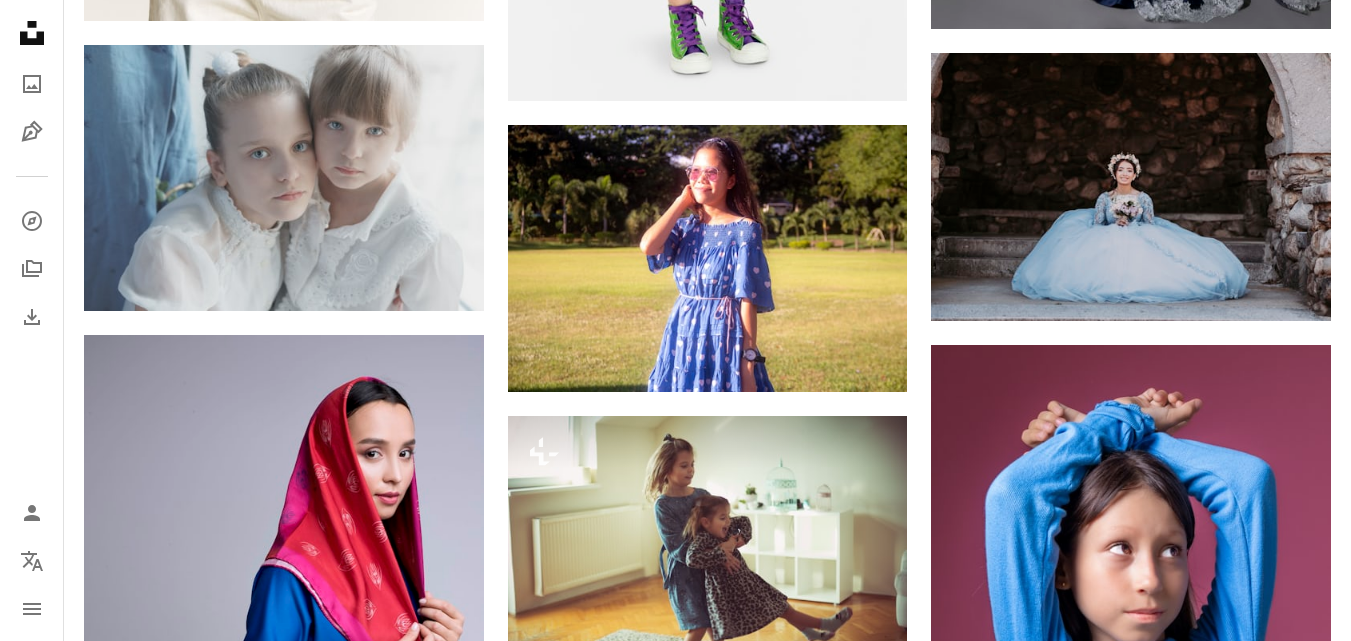scroll, scrollTop: 15352, scrollLeft: 0, axis: vertical 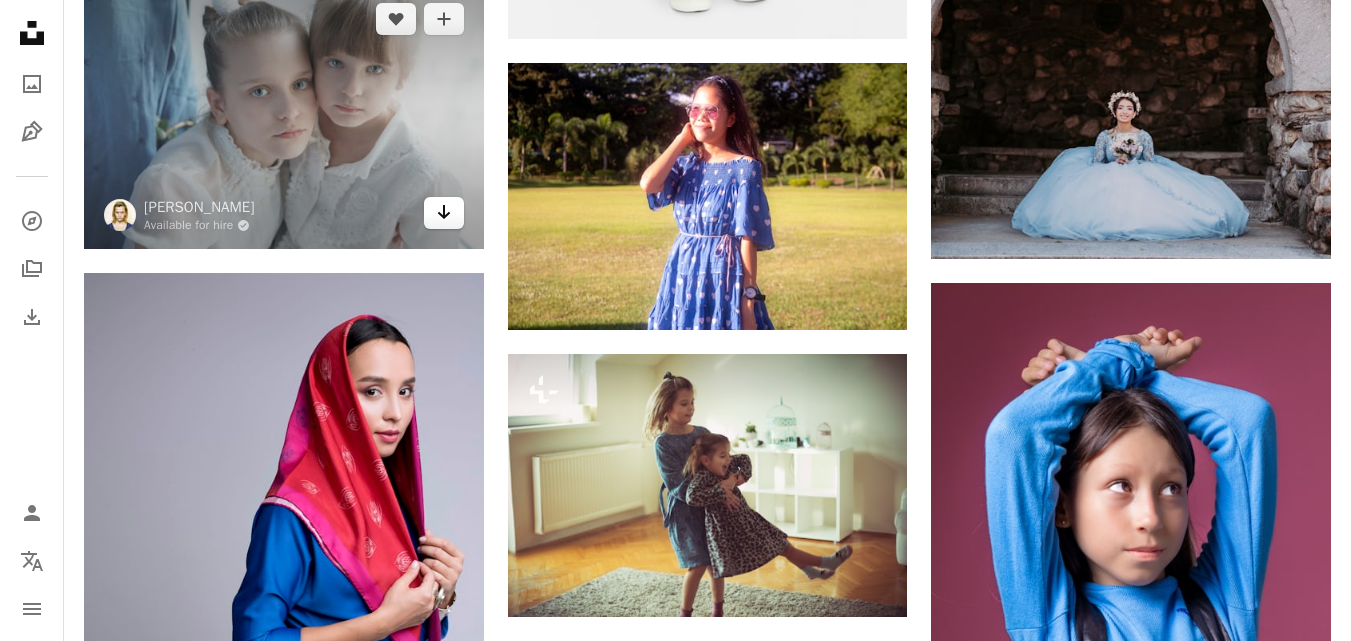 click on "Arrow pointing down" 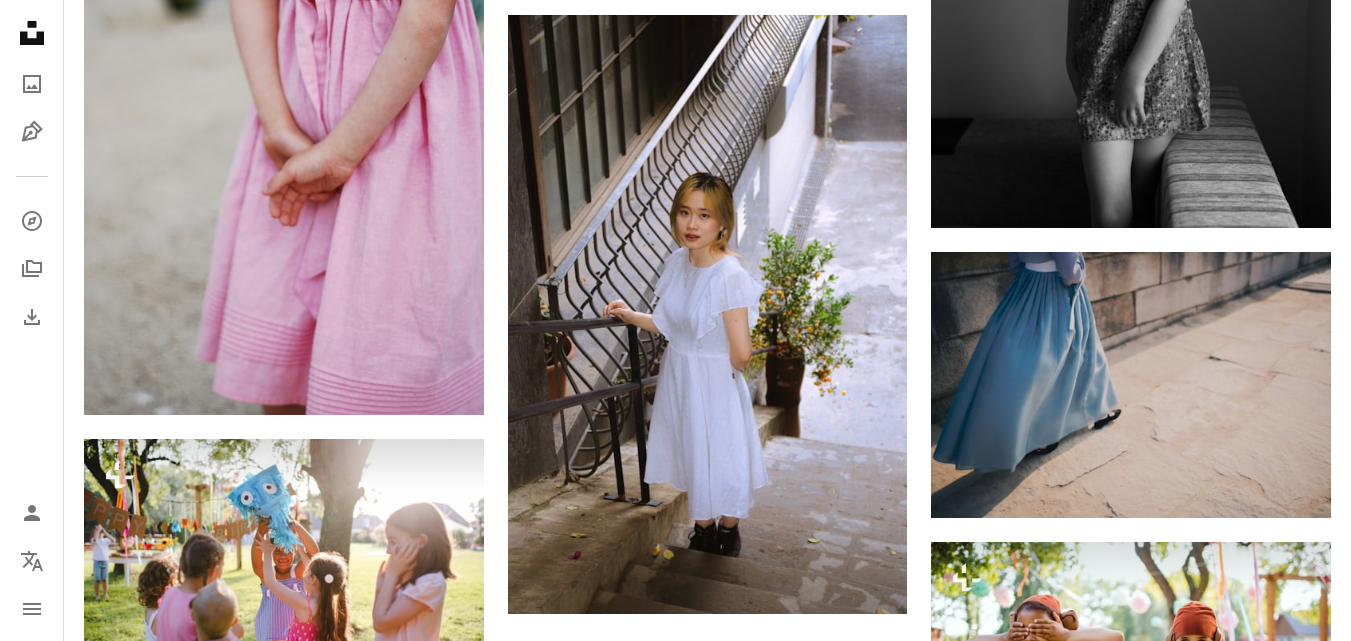 scroll, scrollTop: 29453, scrollLeft: 0, axis: vertical 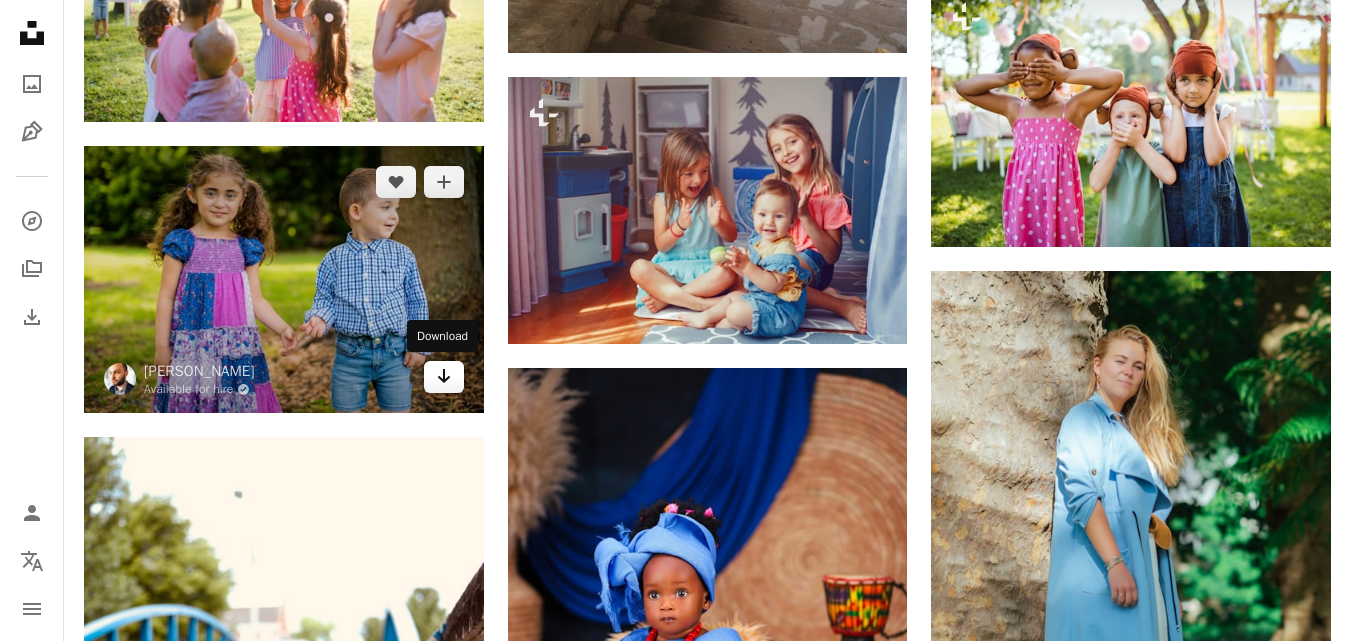 click on "Arrow pointing down" 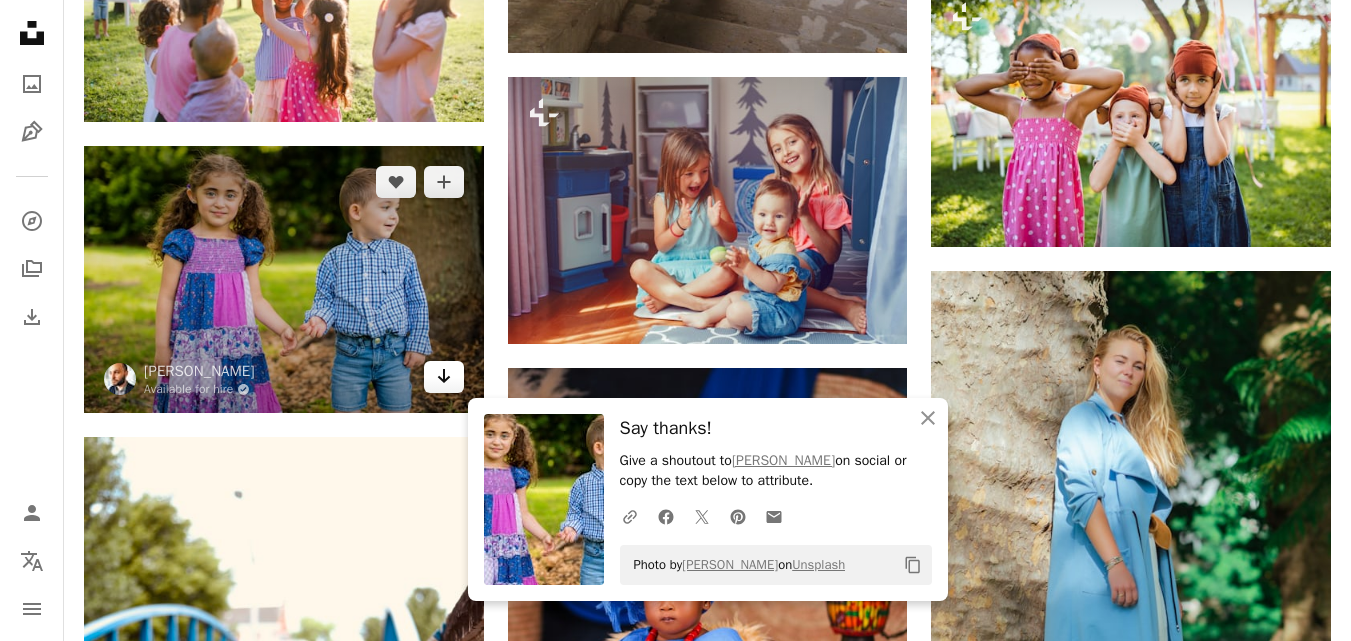 click on "Arrow pointing down" 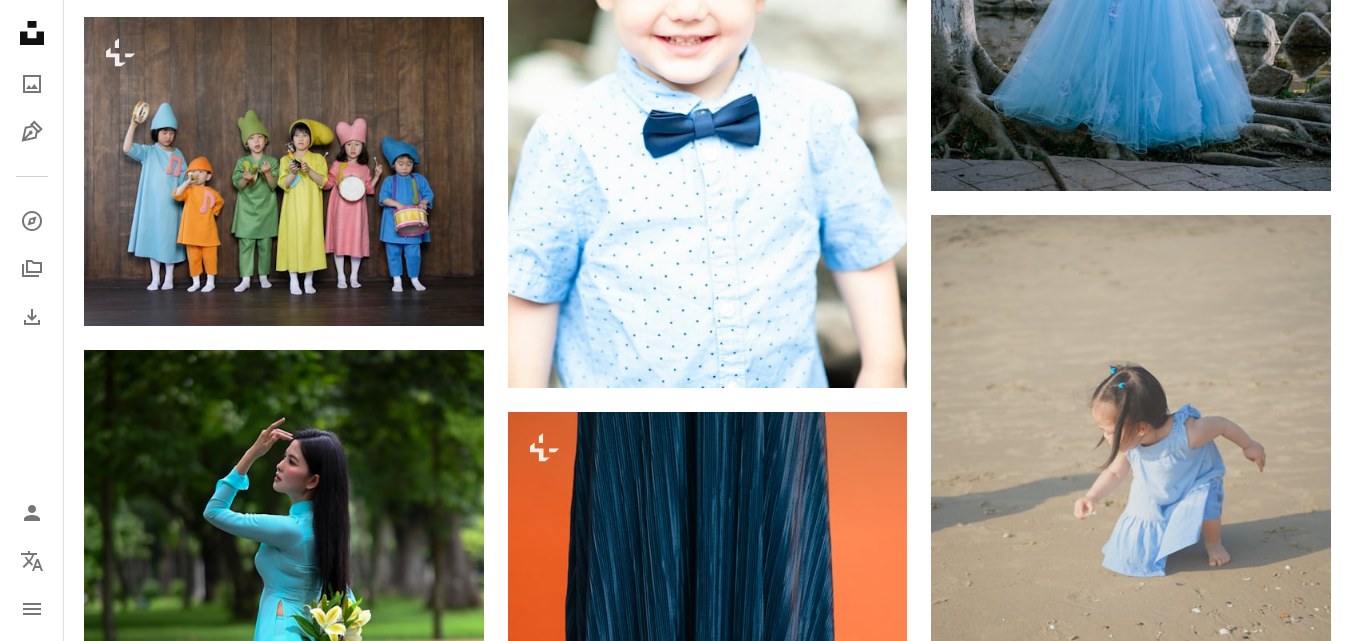 scroll, scrollTop: 31337, scrollLeft: 0, axis: vertical 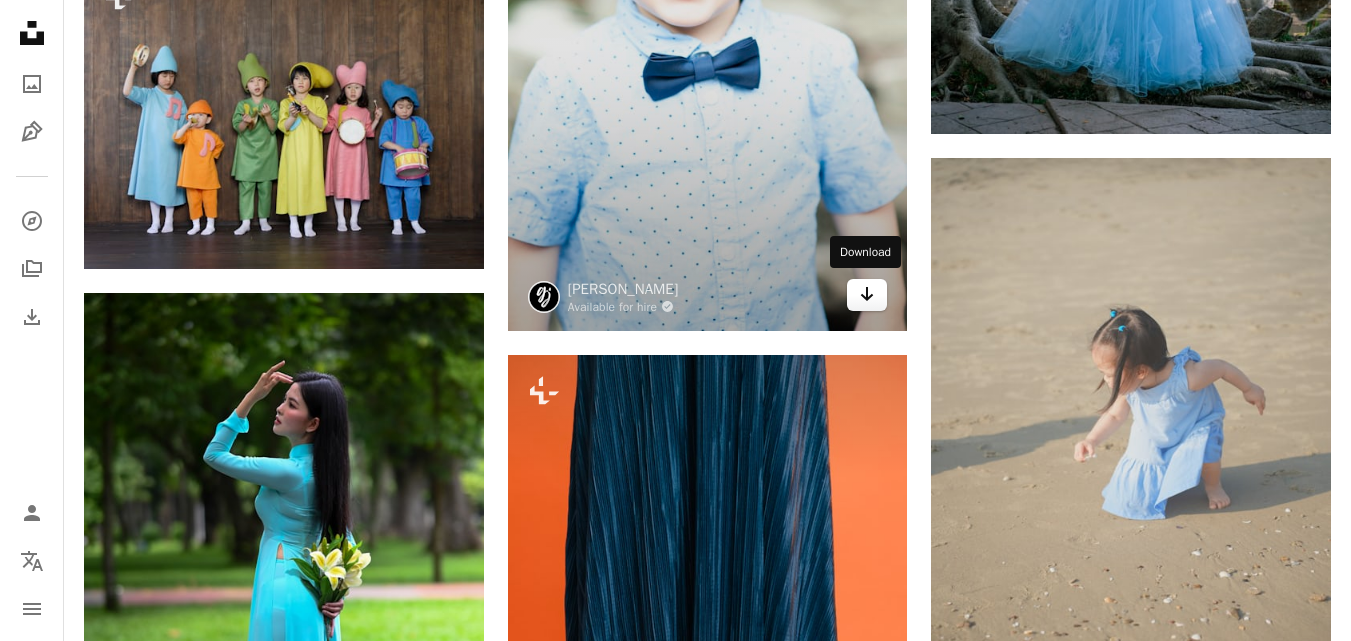 click on "Arrow pointing down" at bounding box center (867, 295) 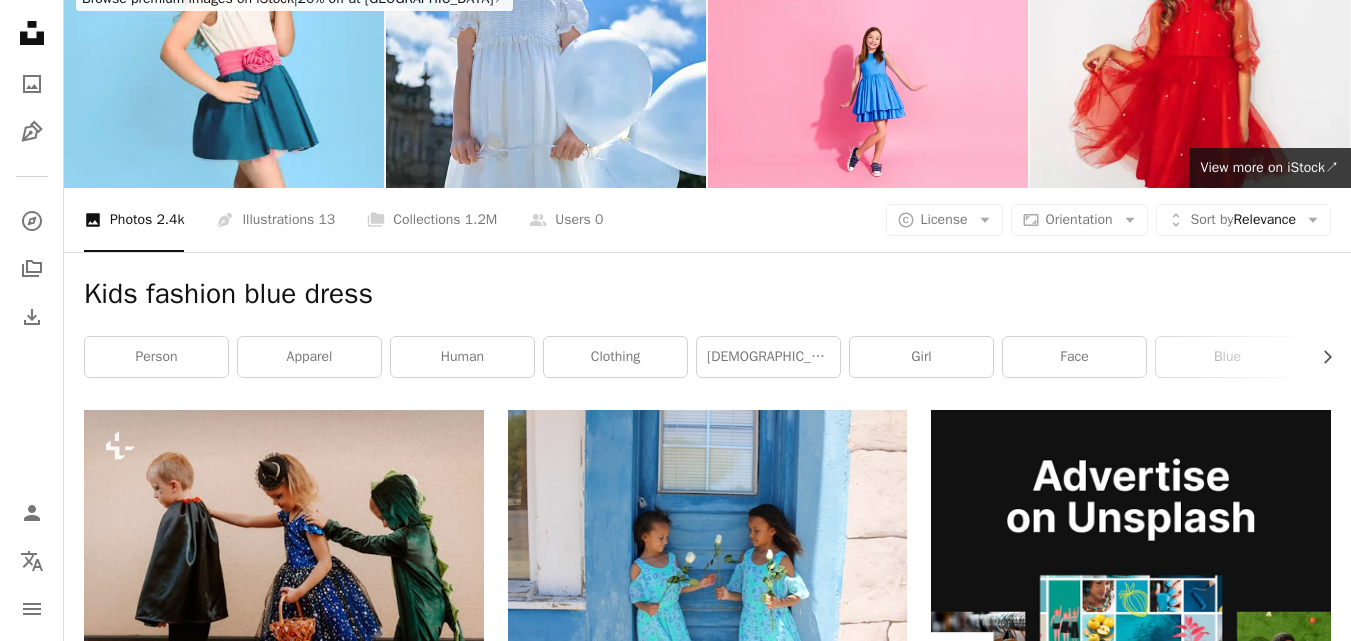 scroll, scrollTop: 0, scrollLeft: 0, axis: both 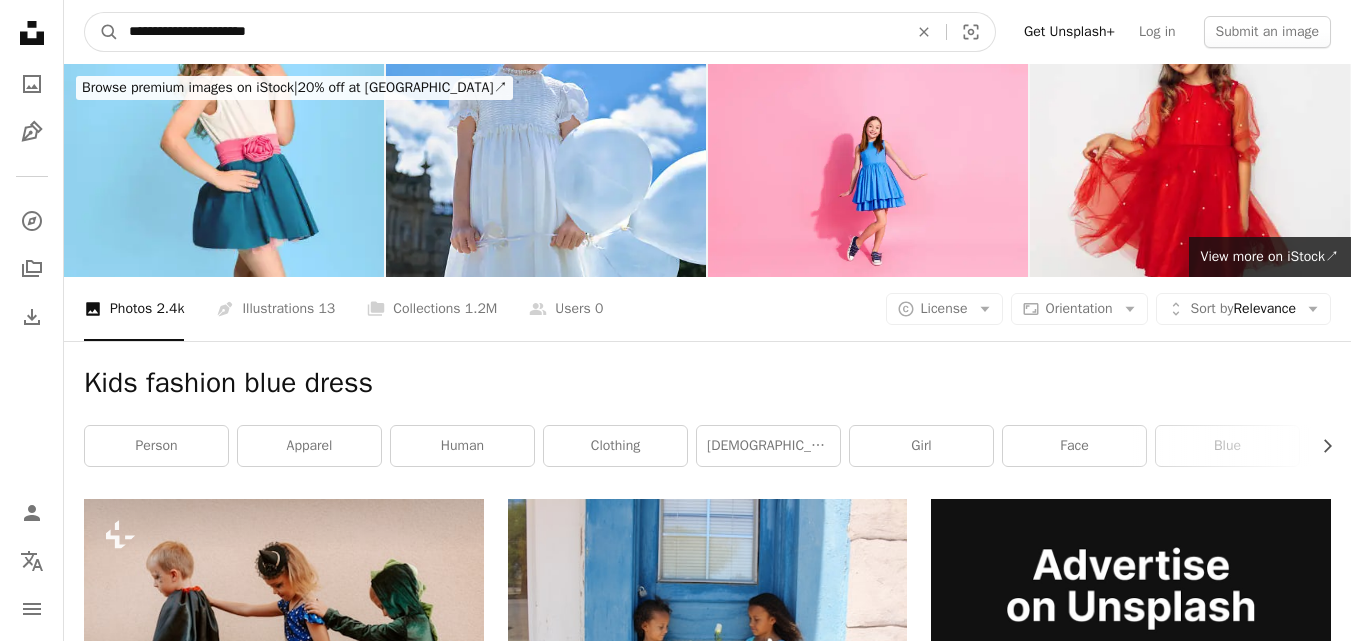 click on "**********" at bounding box center (510, 32) 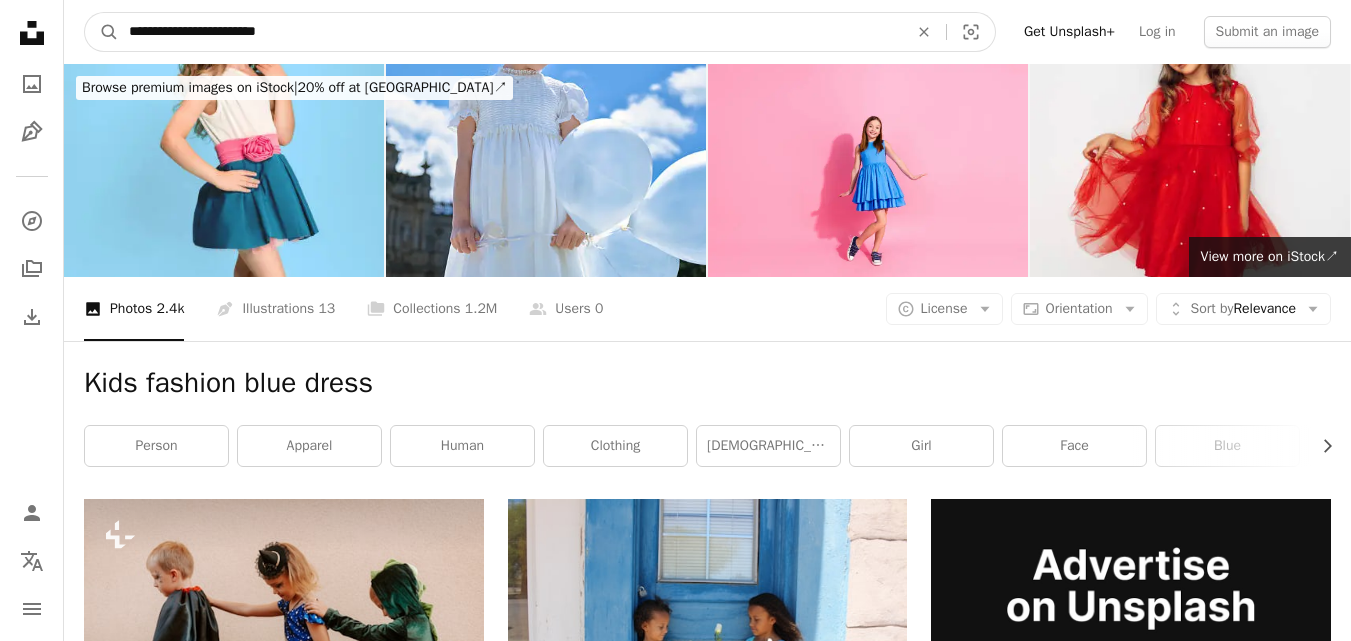 type on "**********" 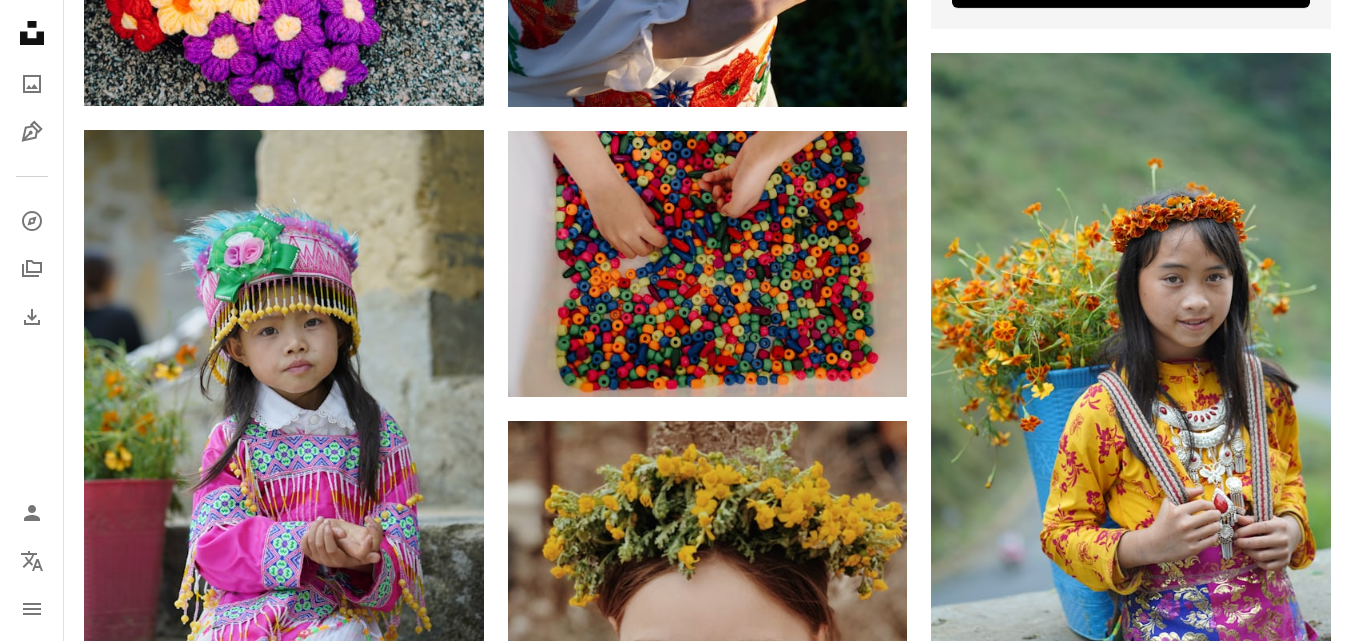 scroll, scrollTop: 1228, scrollLeft: 0, axis: vertical 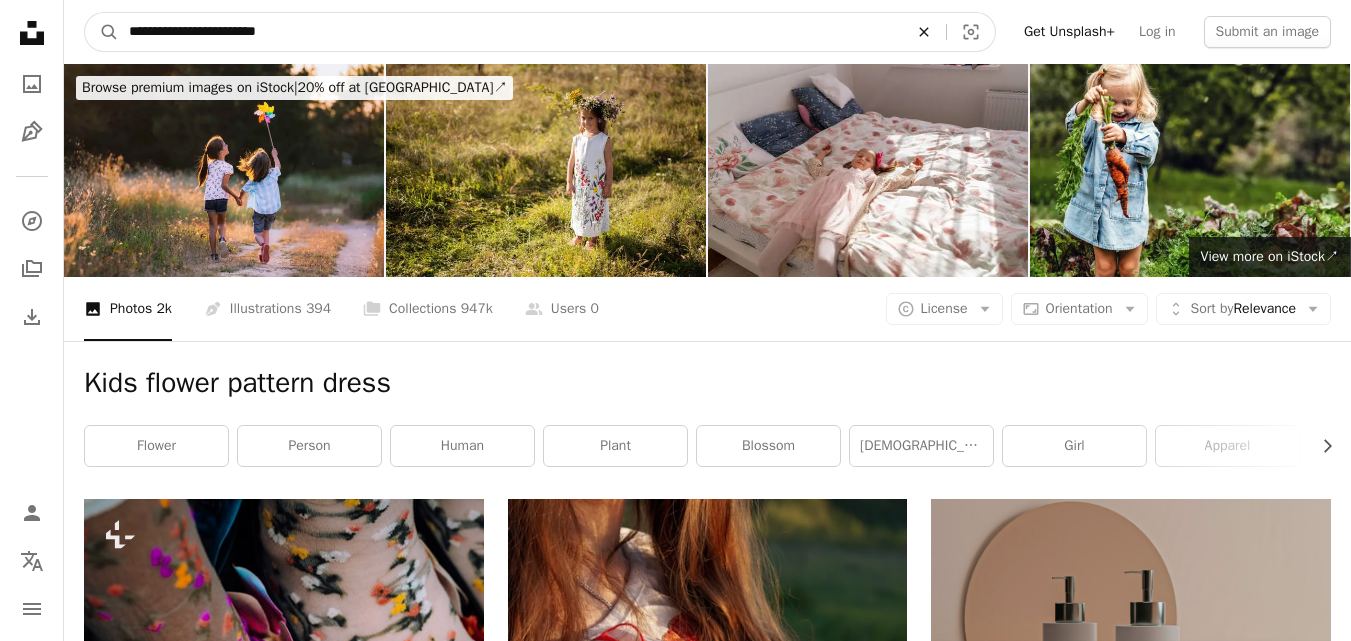 click on "An X shape" 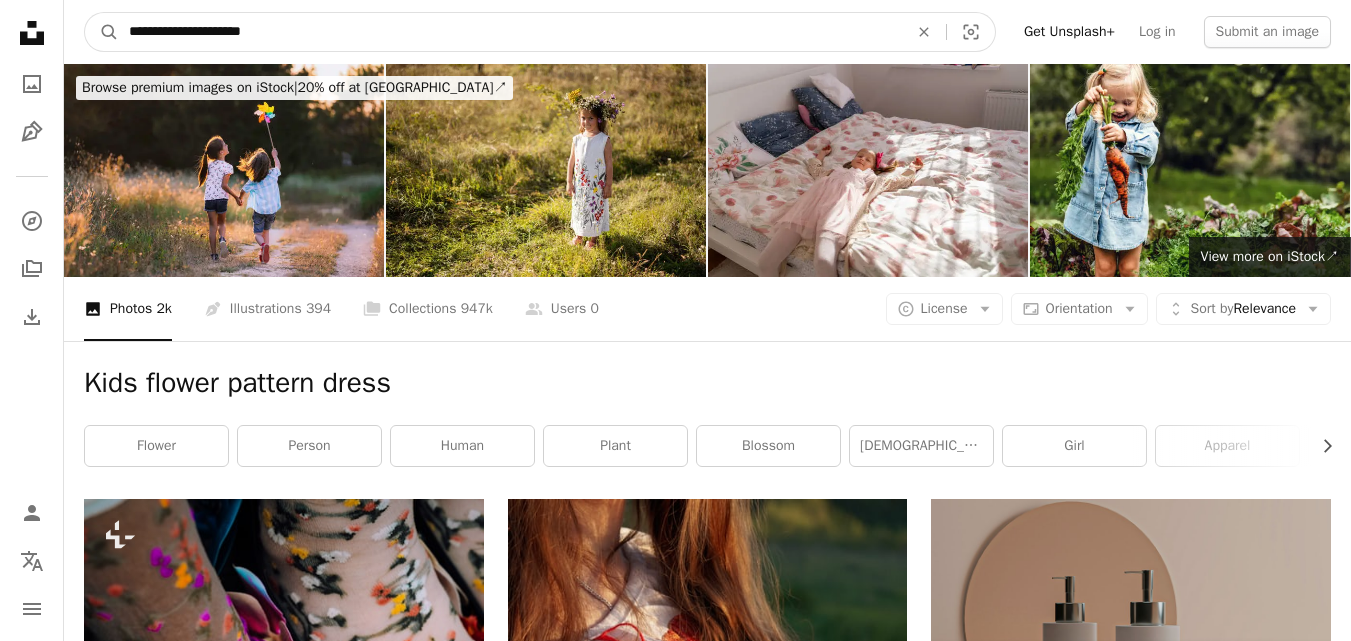 type on "**********" 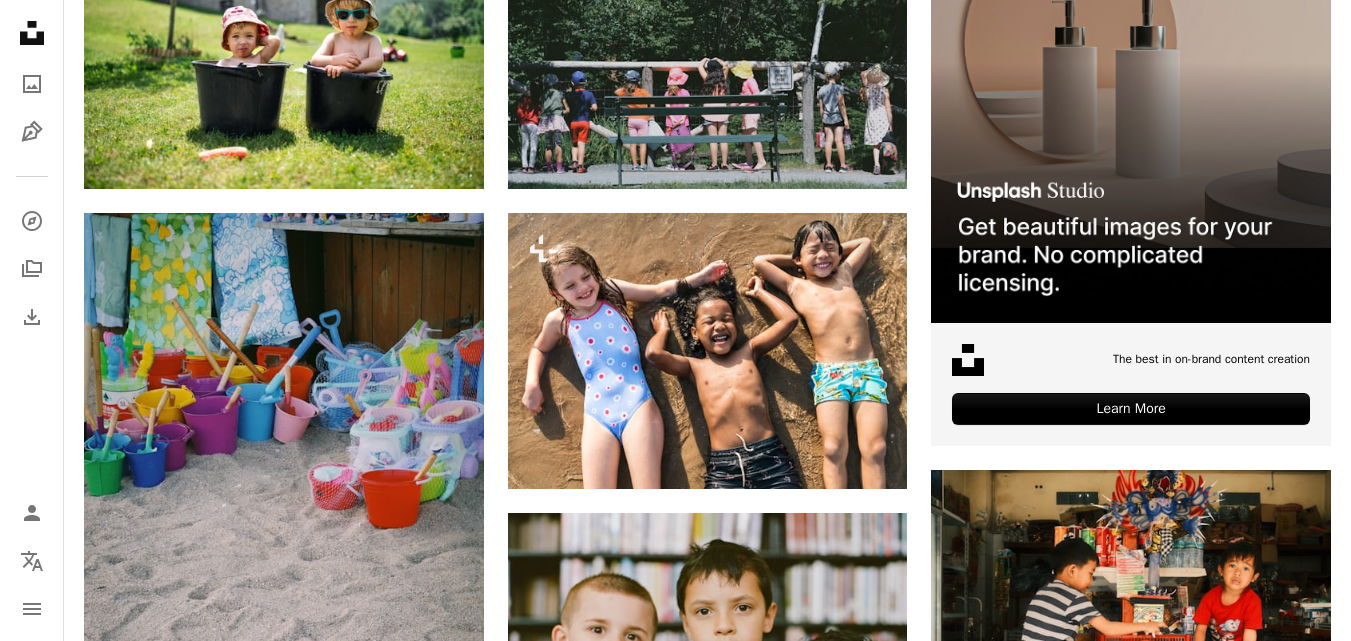 scroll, scrollTop: 583, scrollLeft: 0, axis: vertical 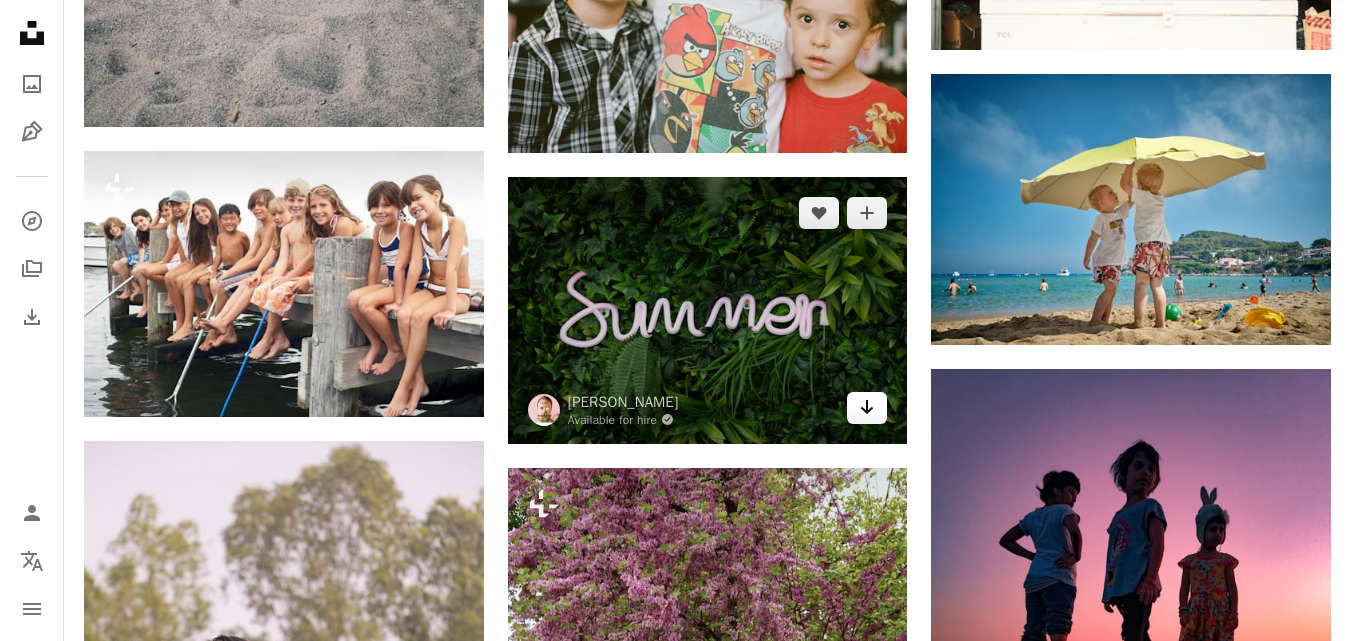 click on "Arrow pointing down" at bounding box center [867, 408] 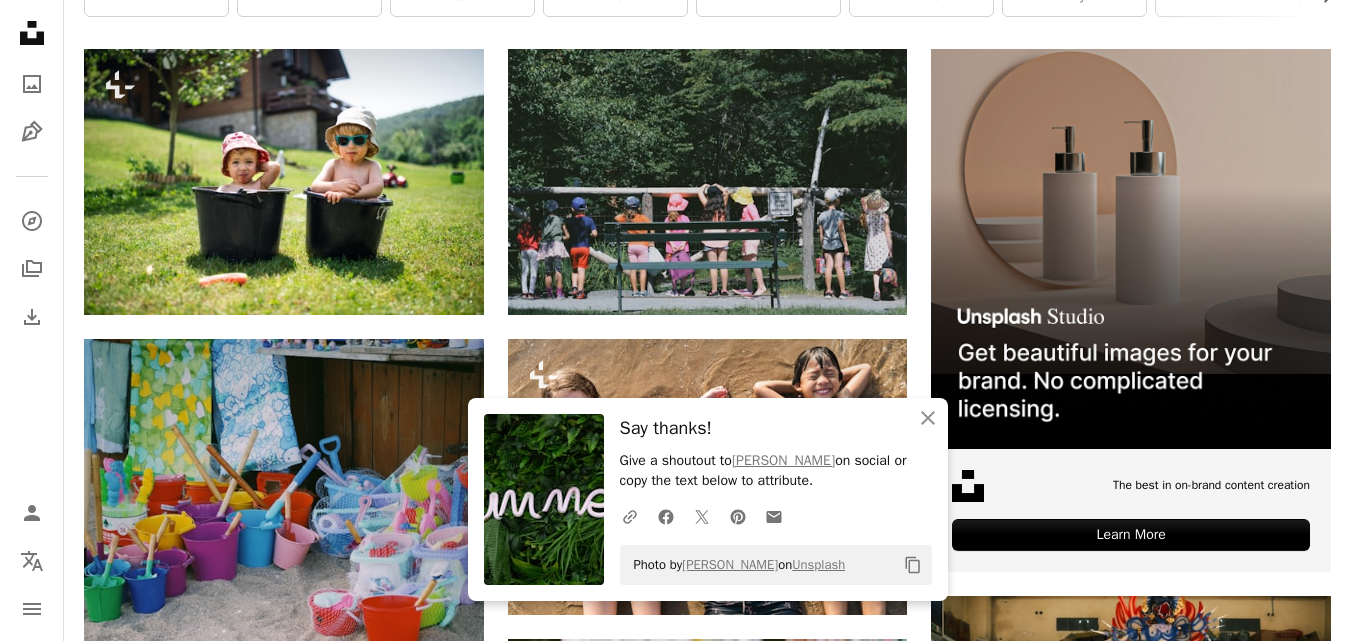 scroll, scrollTop: 0, scrollLeft: 0, axis: both 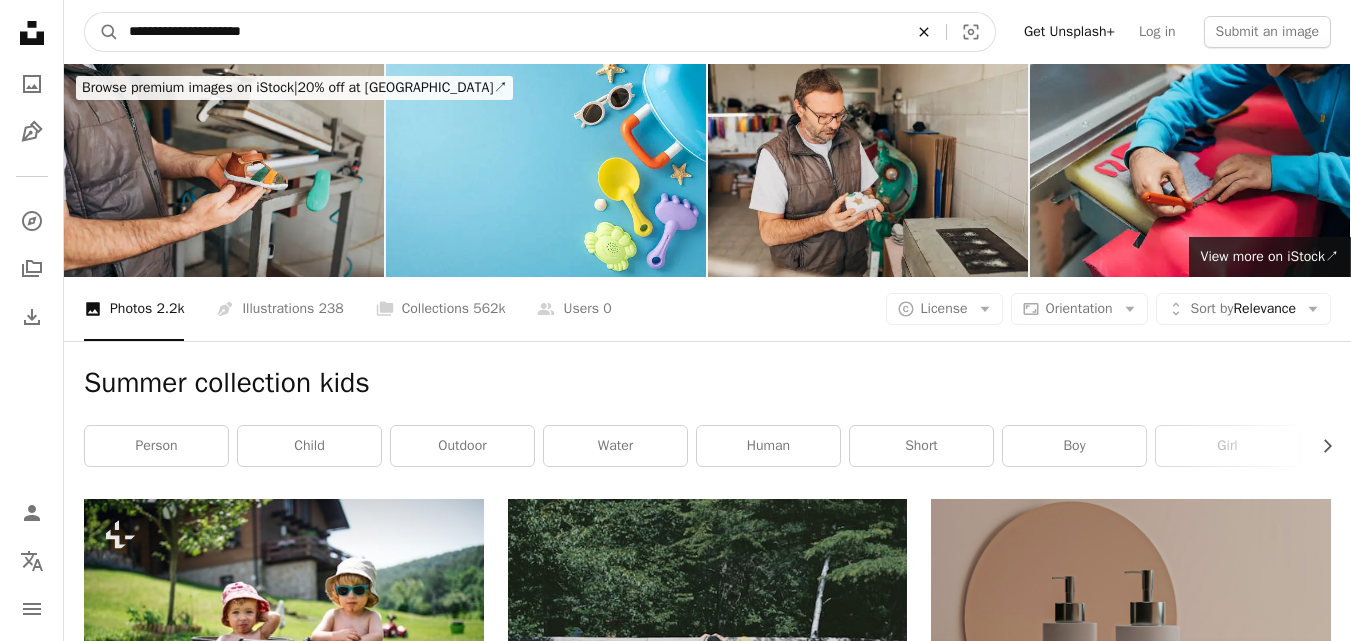 click 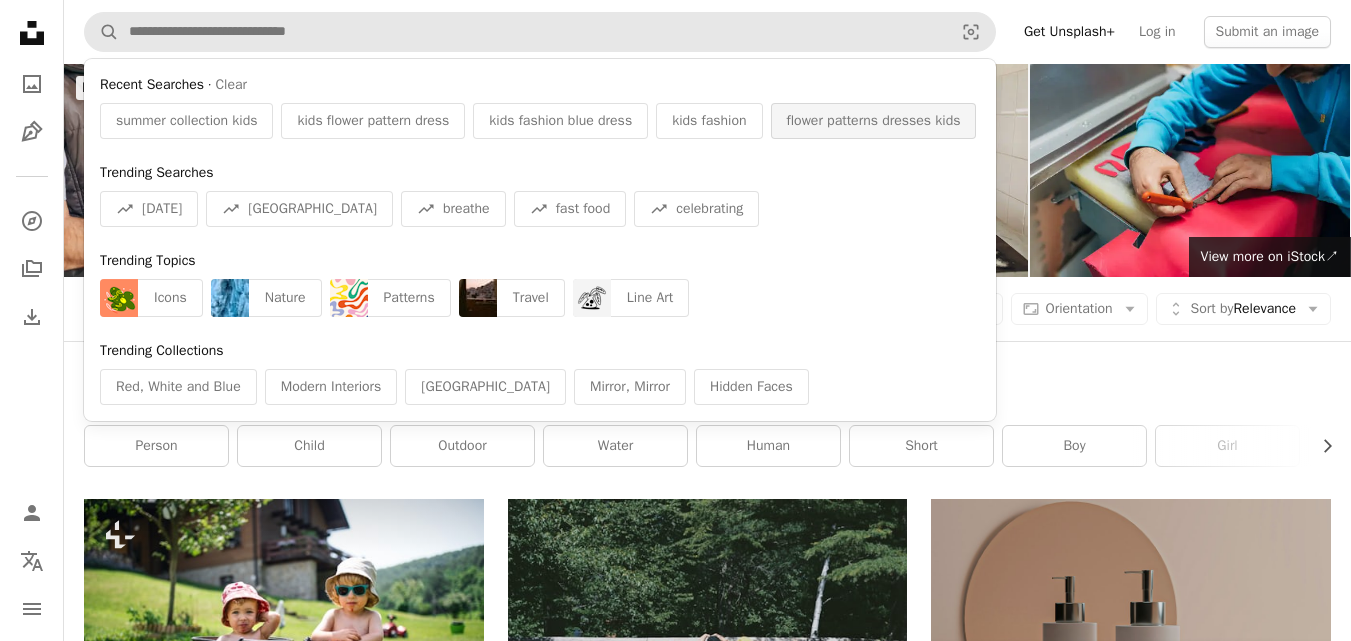 click on "flower patterns dresses kids" at bounding box center (874, 121) 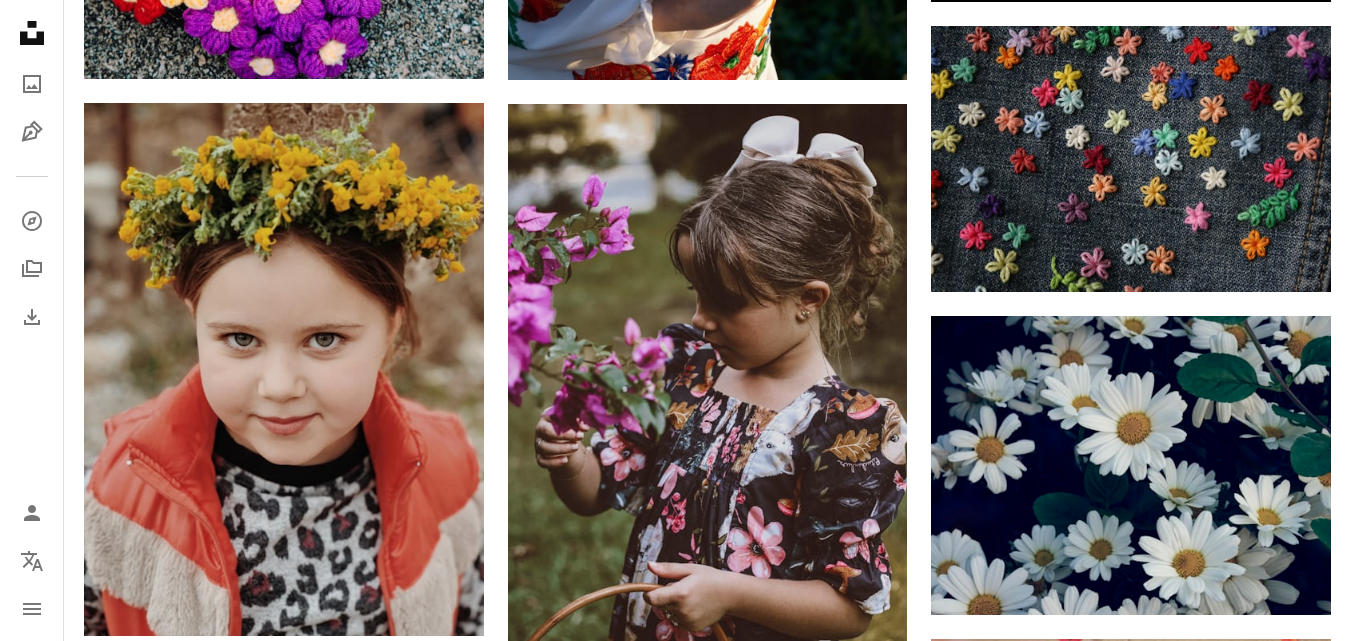 scroll, scrollTop: 981, scrollLeft: 0, axis: vertical 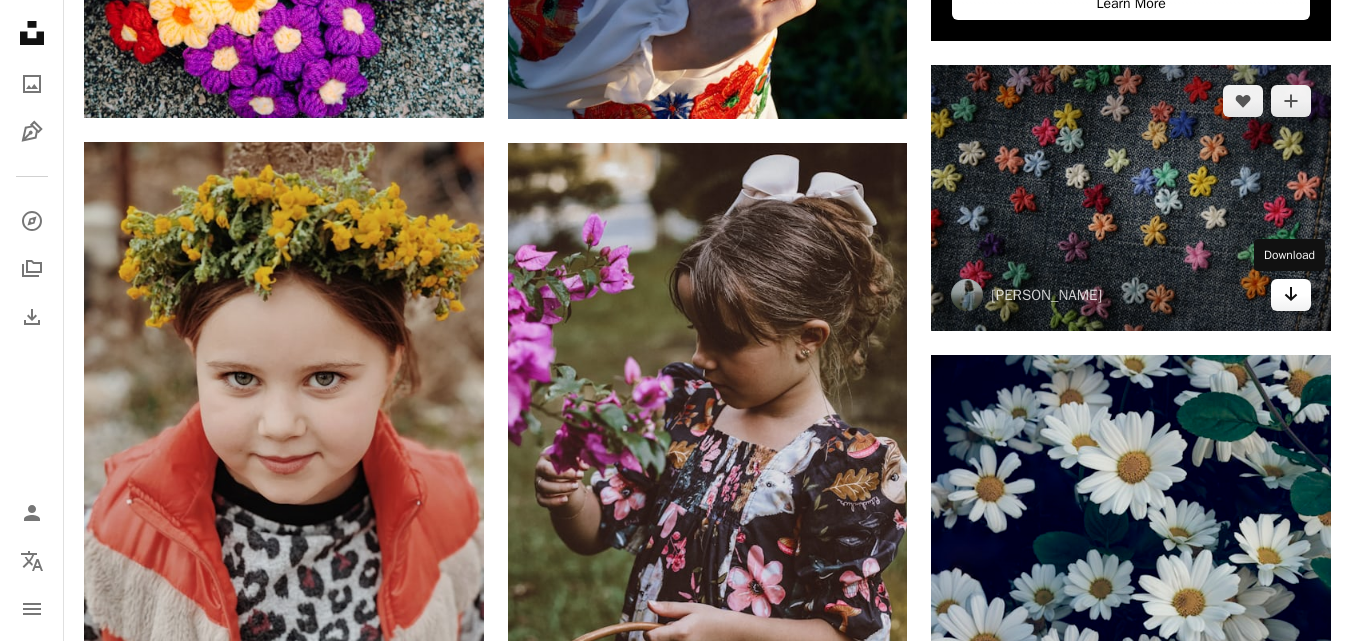 click on "Arrow pointing down" 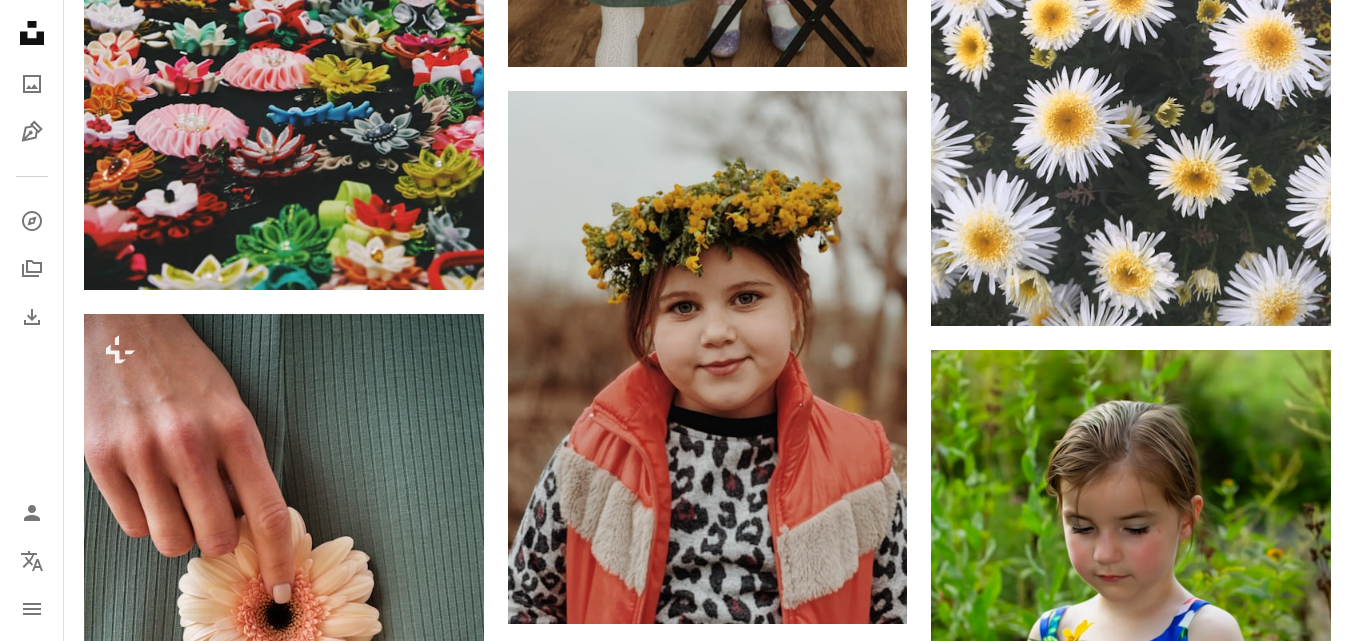 scroll, scrollTop: 0, scrollLeft: 0, axis: both 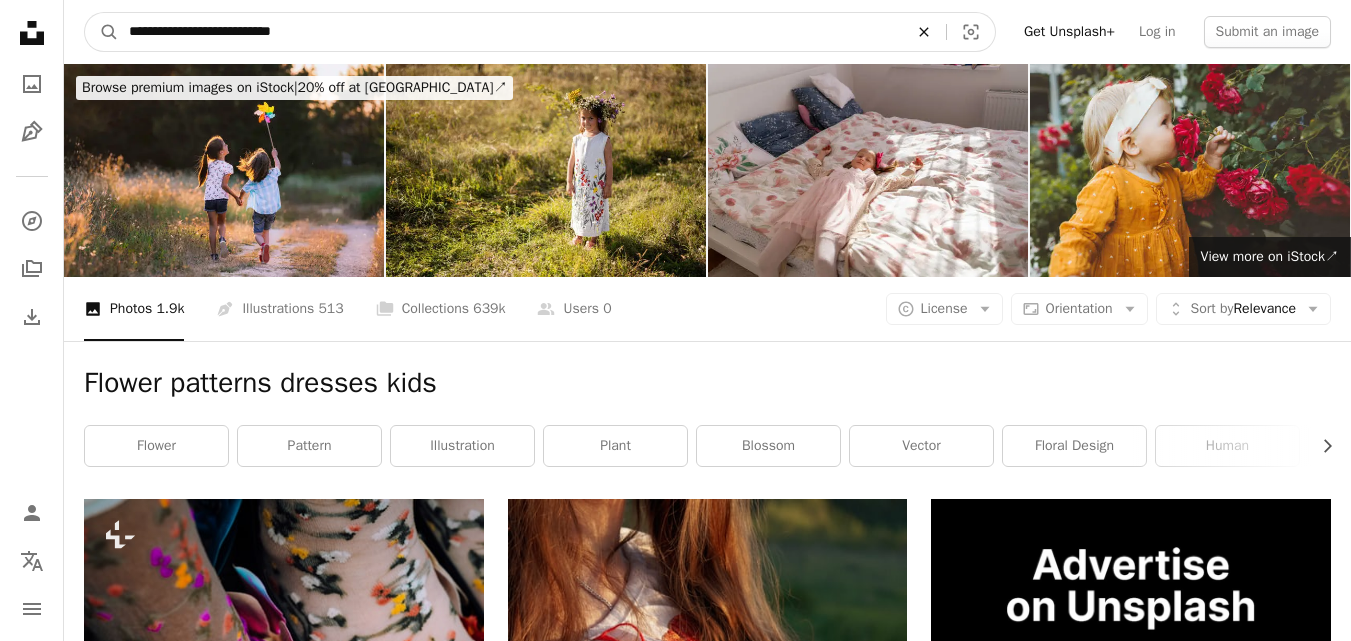 click on "An X shape" 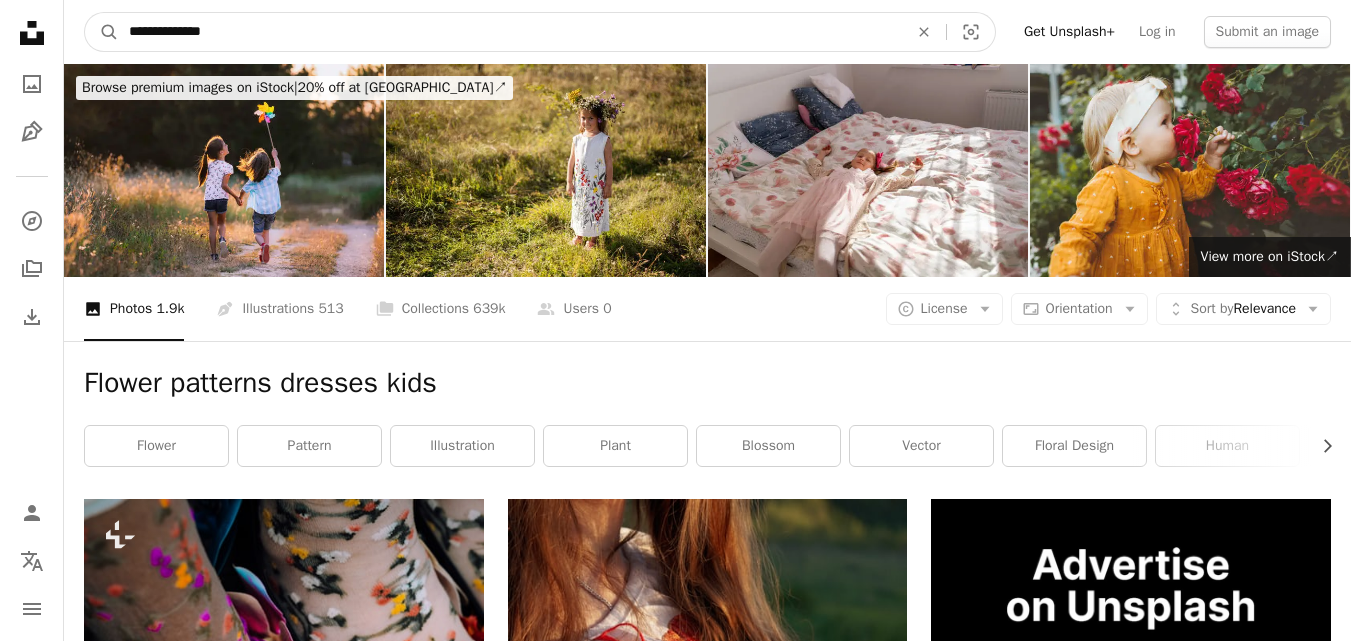 type on "**********" 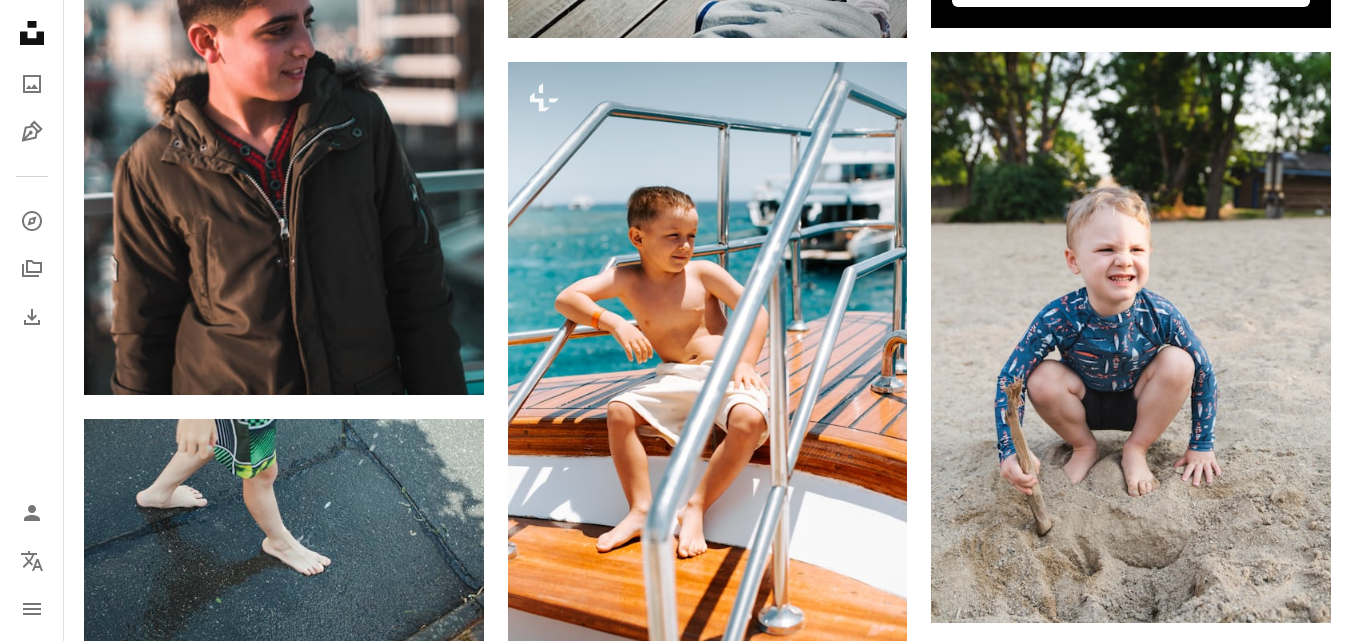 scroll, scrollTop: 1040, scrollLeft: 0, axis: vertical 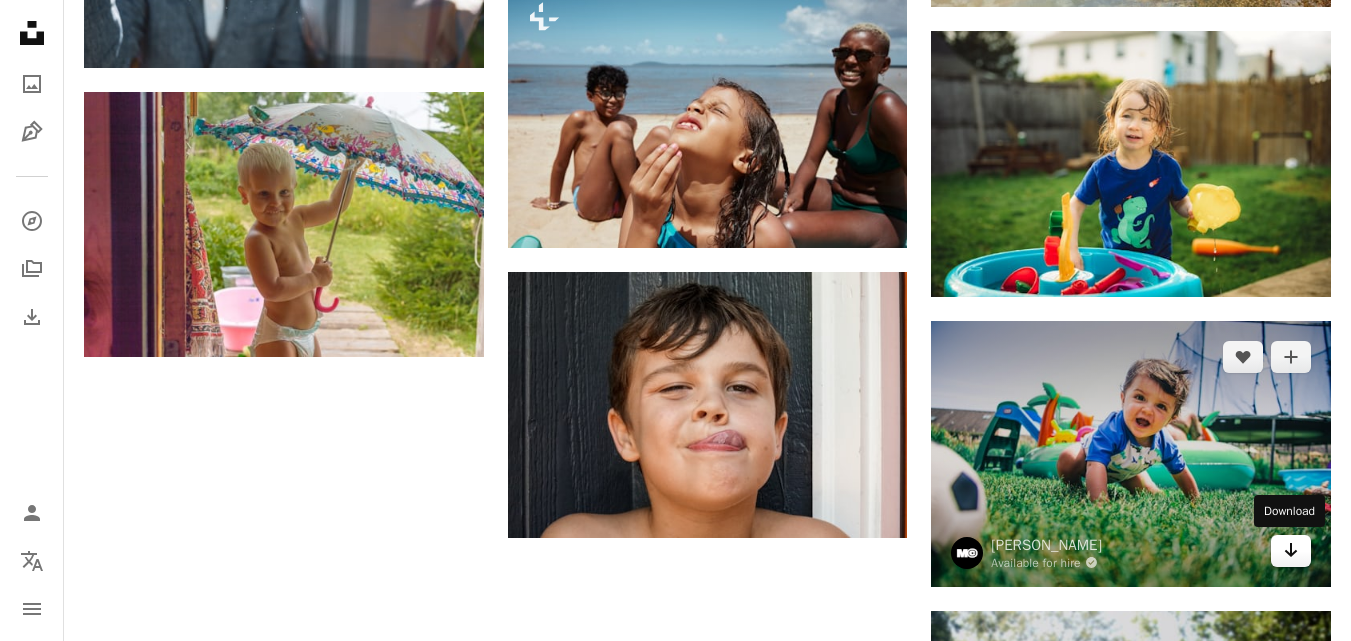 click on "Arrow pointing down" 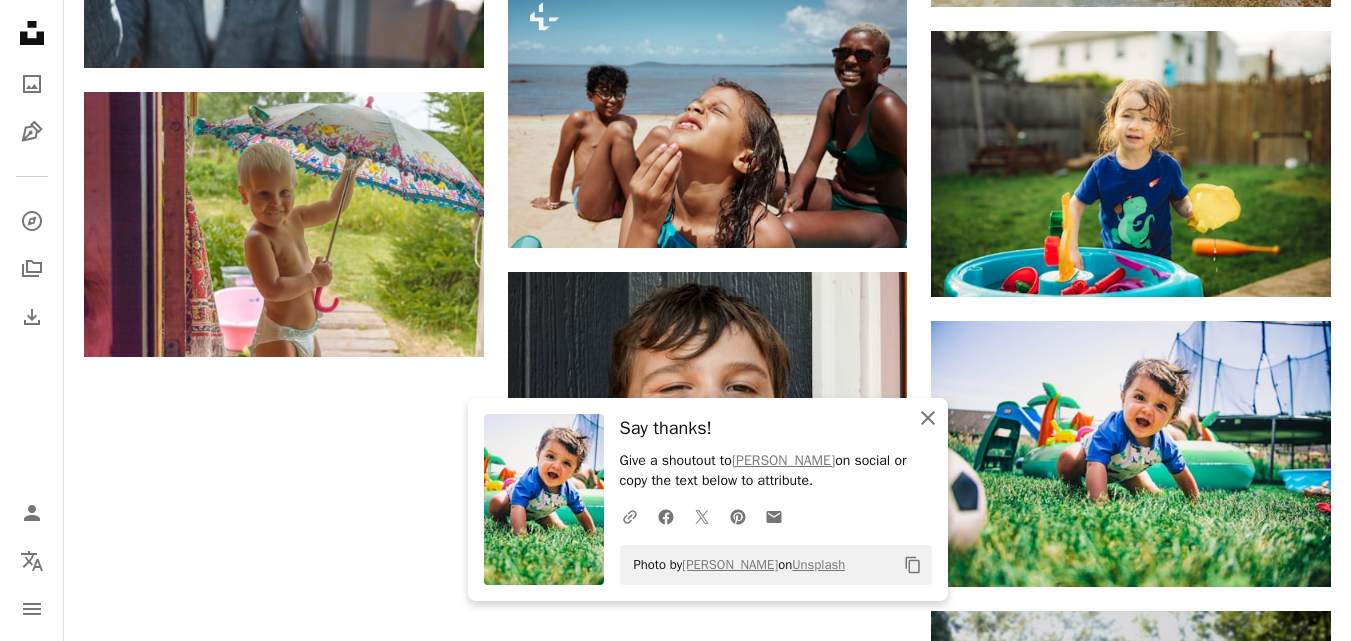 click on "An X shape" 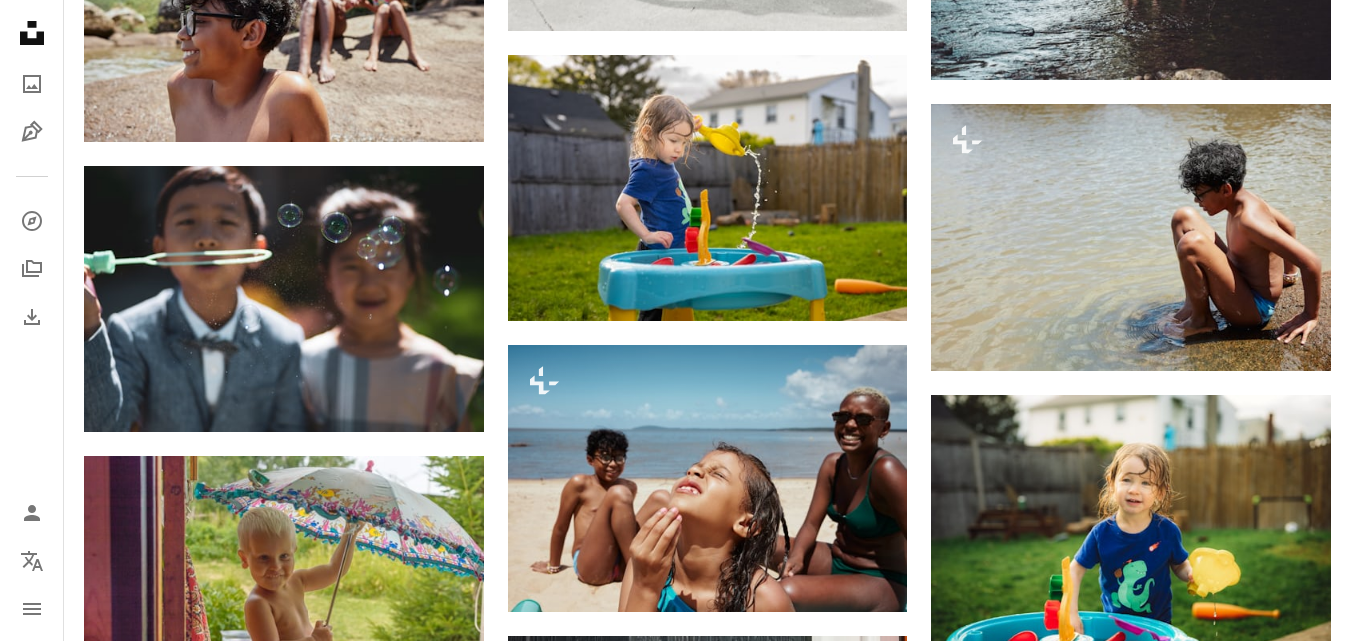 scroll, scrollTop: 1897, scrollLeft: 0, axis: vertical 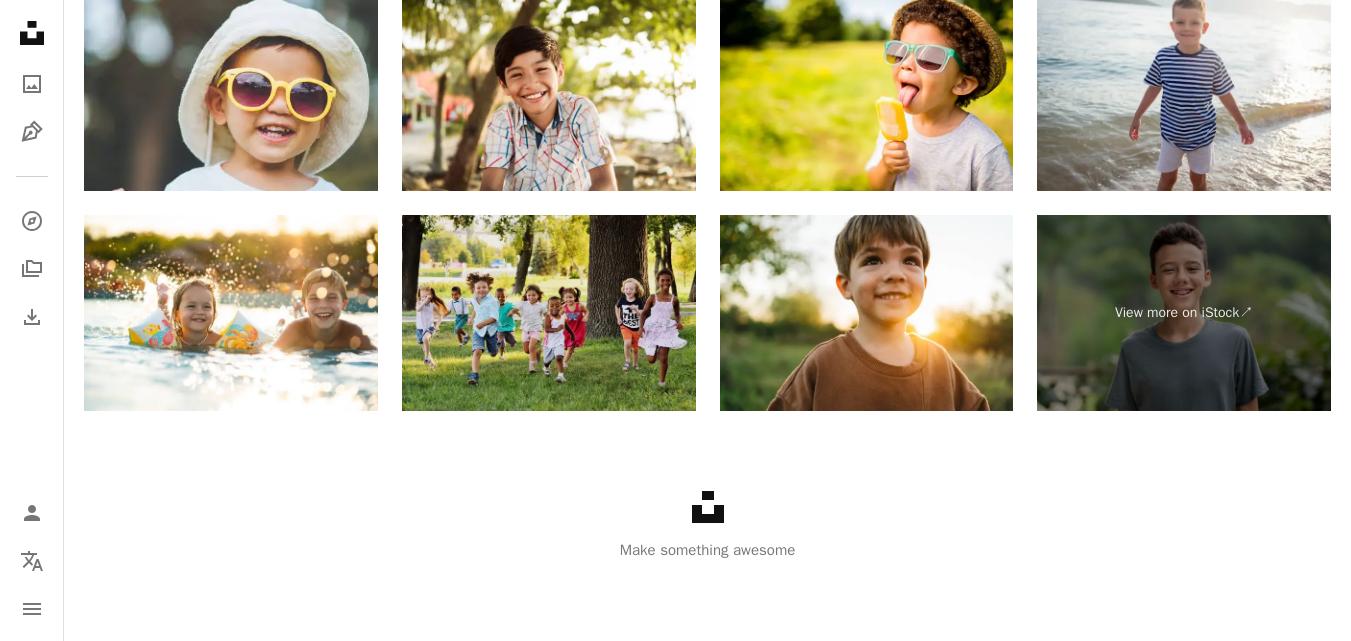 click at bounding box center (549, 313) 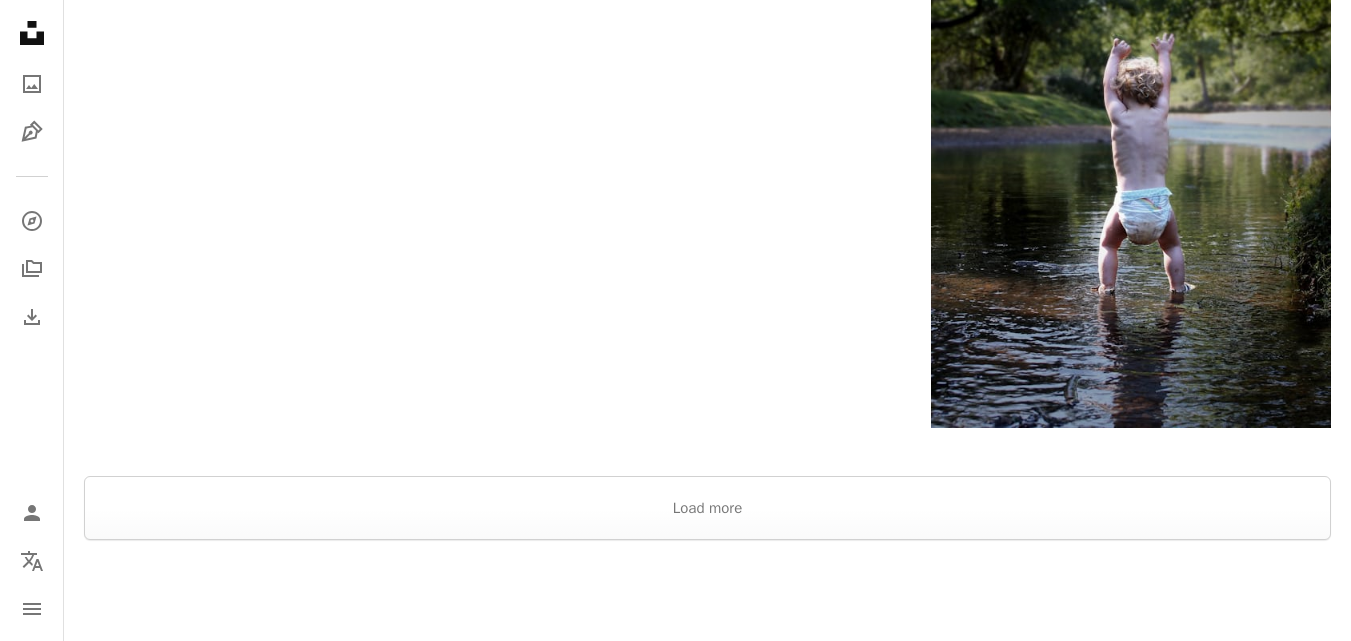 scroll, scrollTop: 3285, scrollLeft: 0, axis: vertical 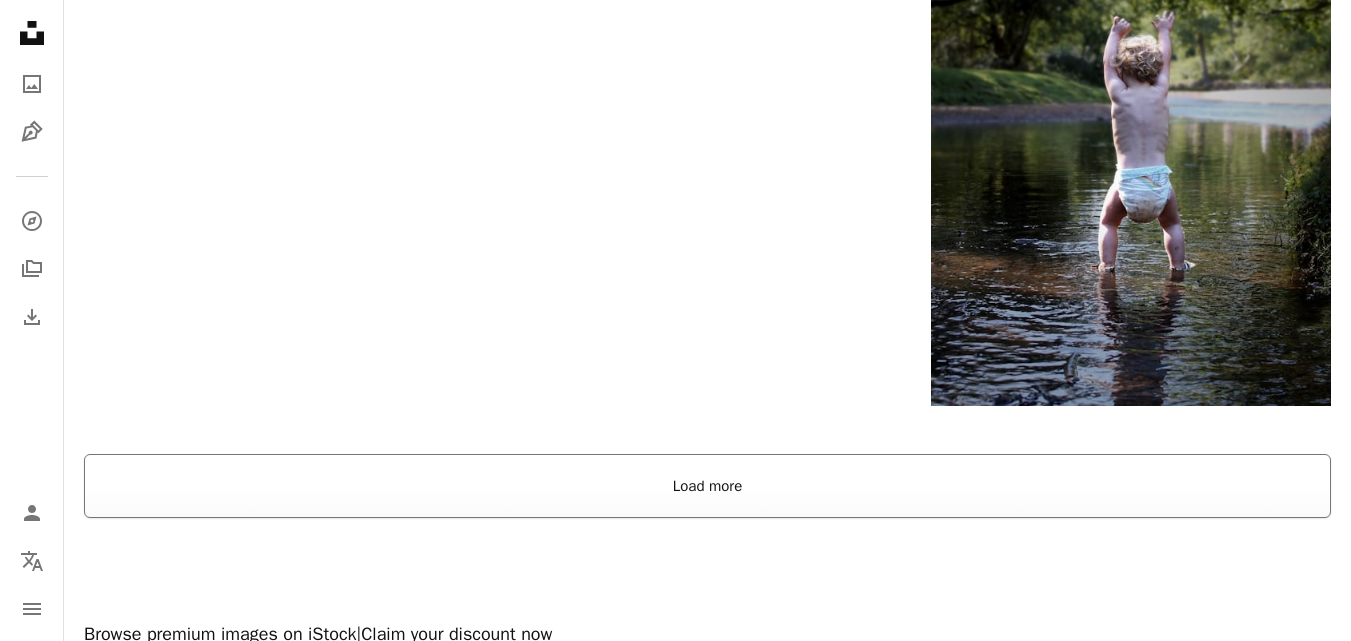 click on "Load more" at bounding box center [707, 486] 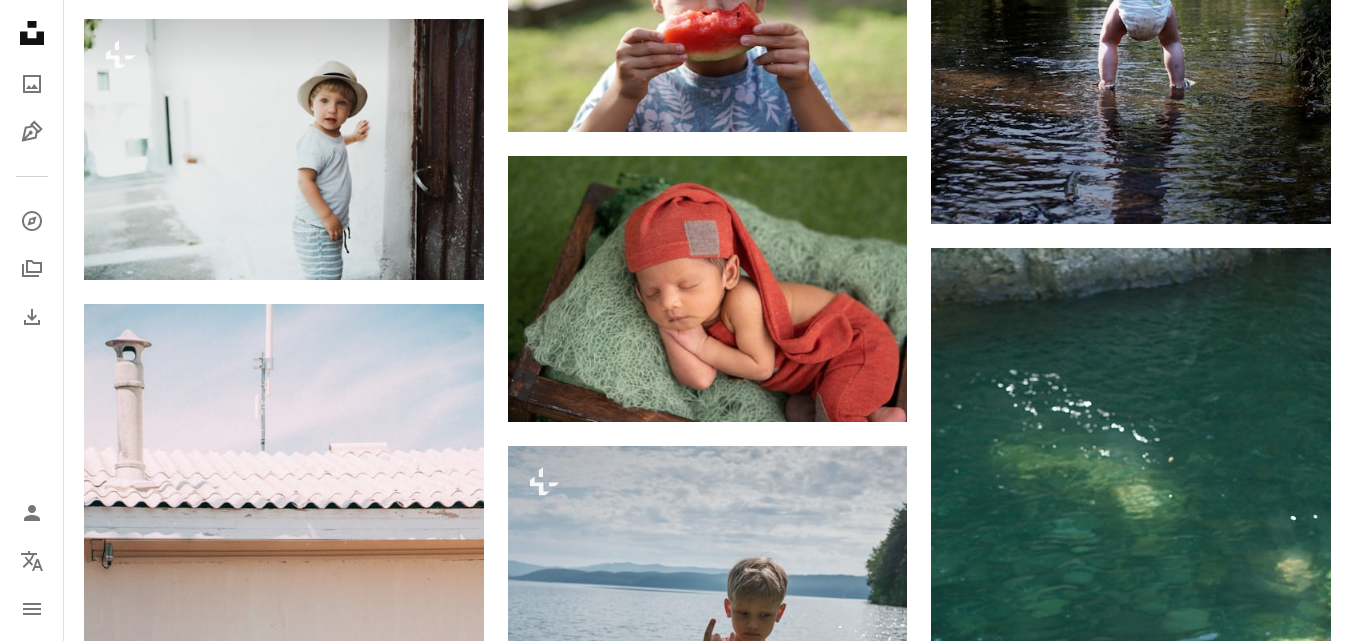 scroll, scrollTop: 3477, scrollLeft: 0, axis: vertical 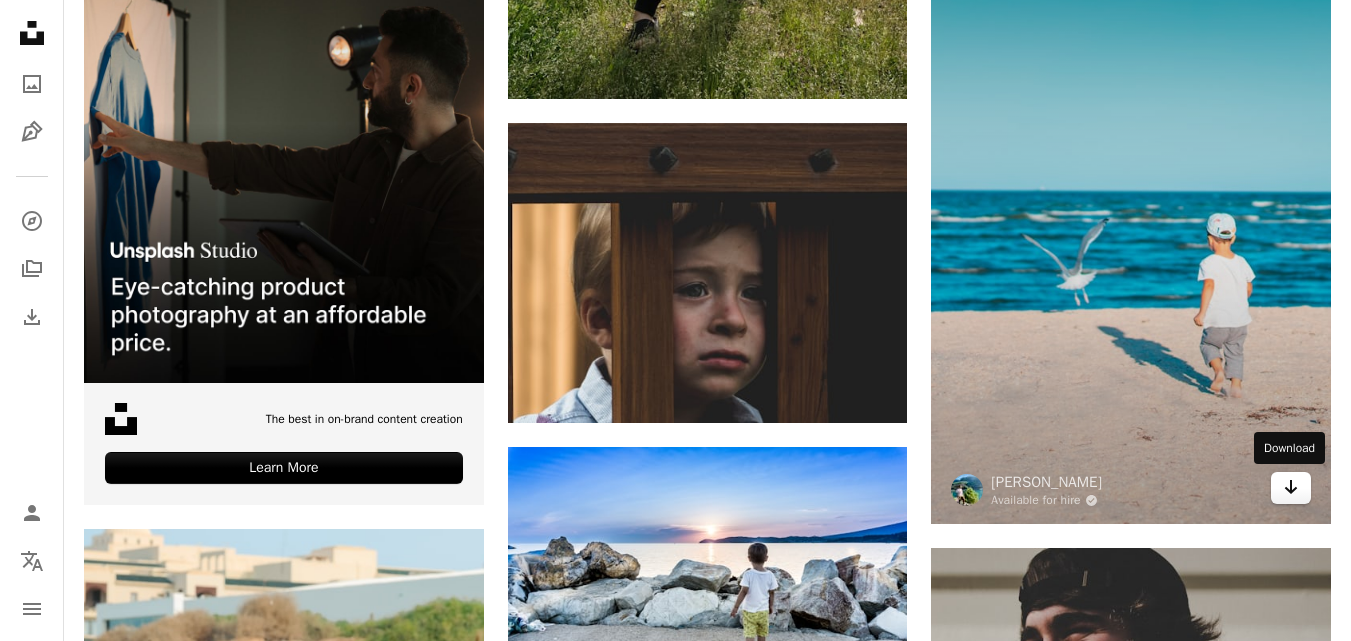 click on "Arrow pointing down" 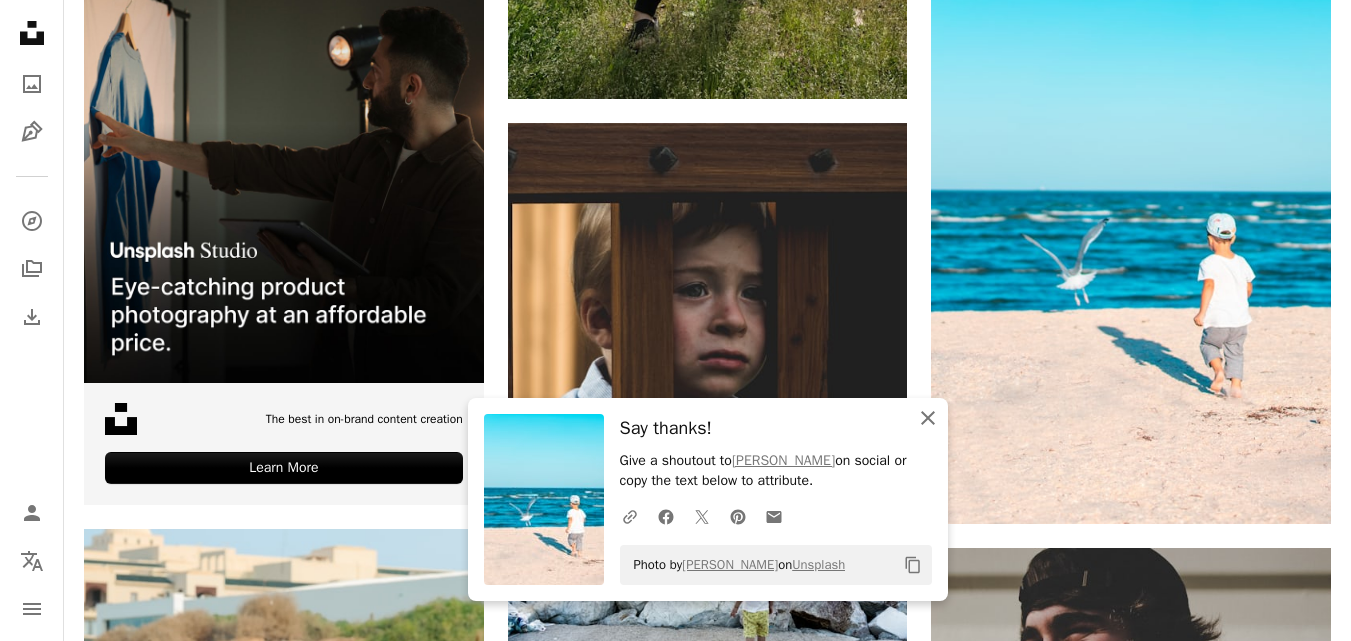click on "An X shape" 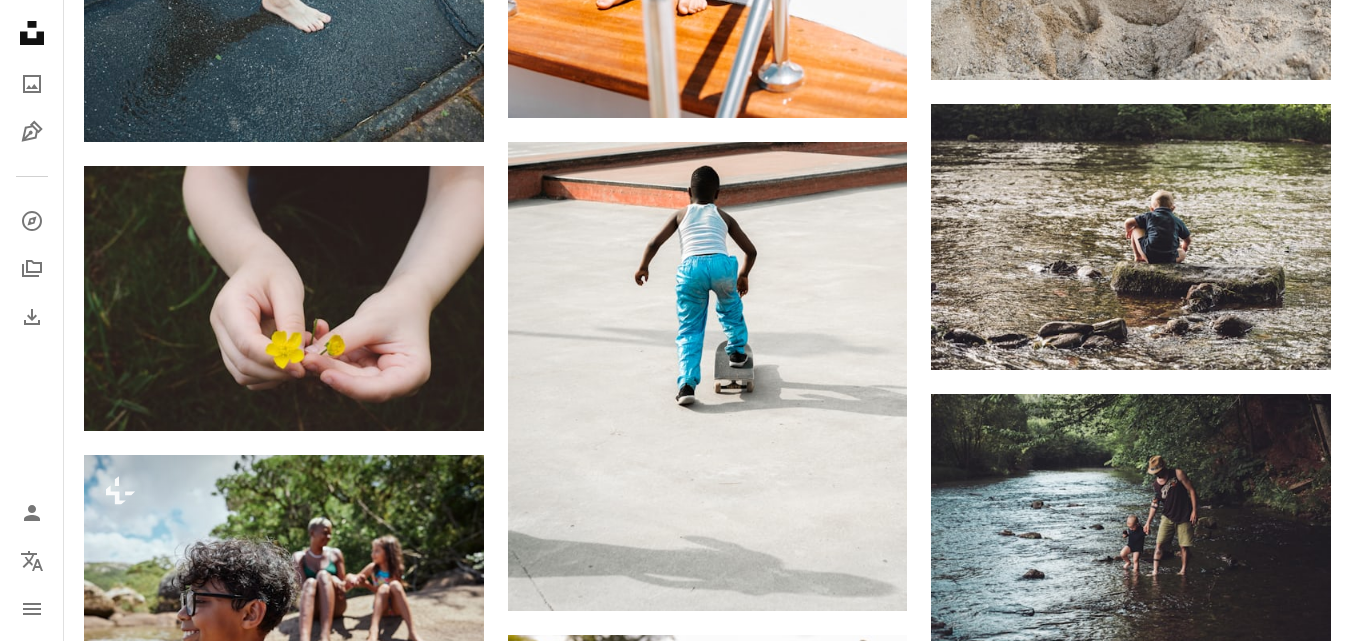 scroll, scrollTop: 665, scrollLeft: 0, axis: vertical 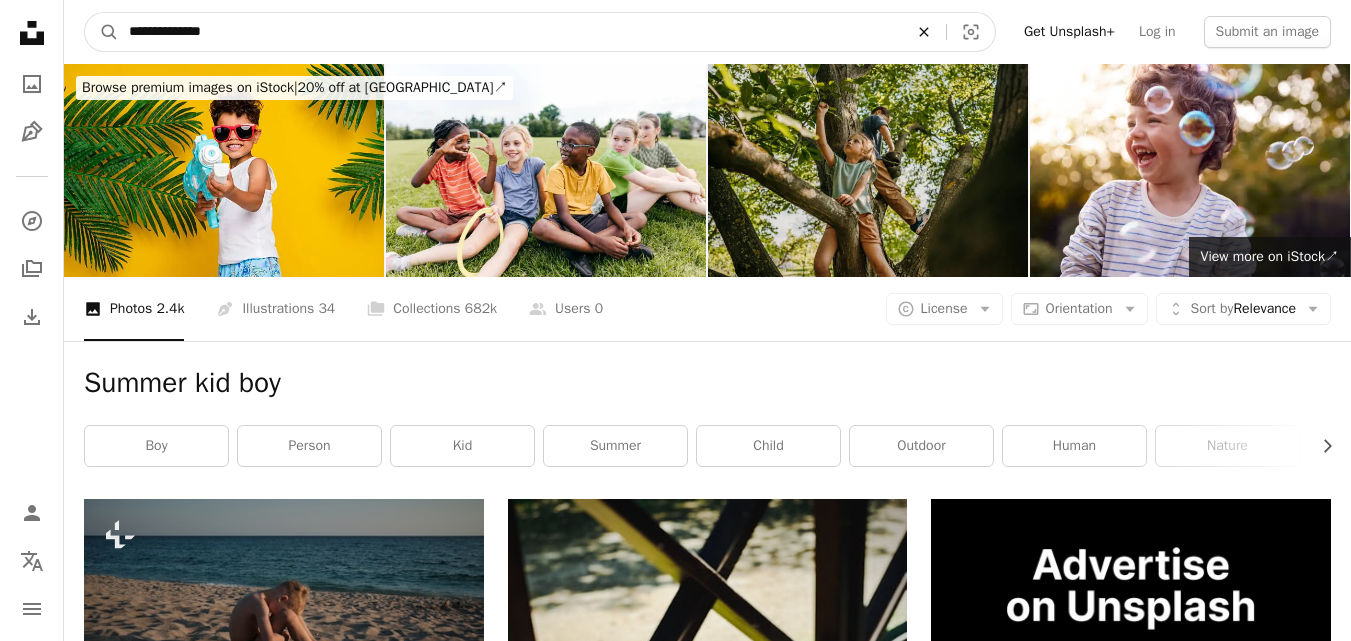 click on "An X shape" 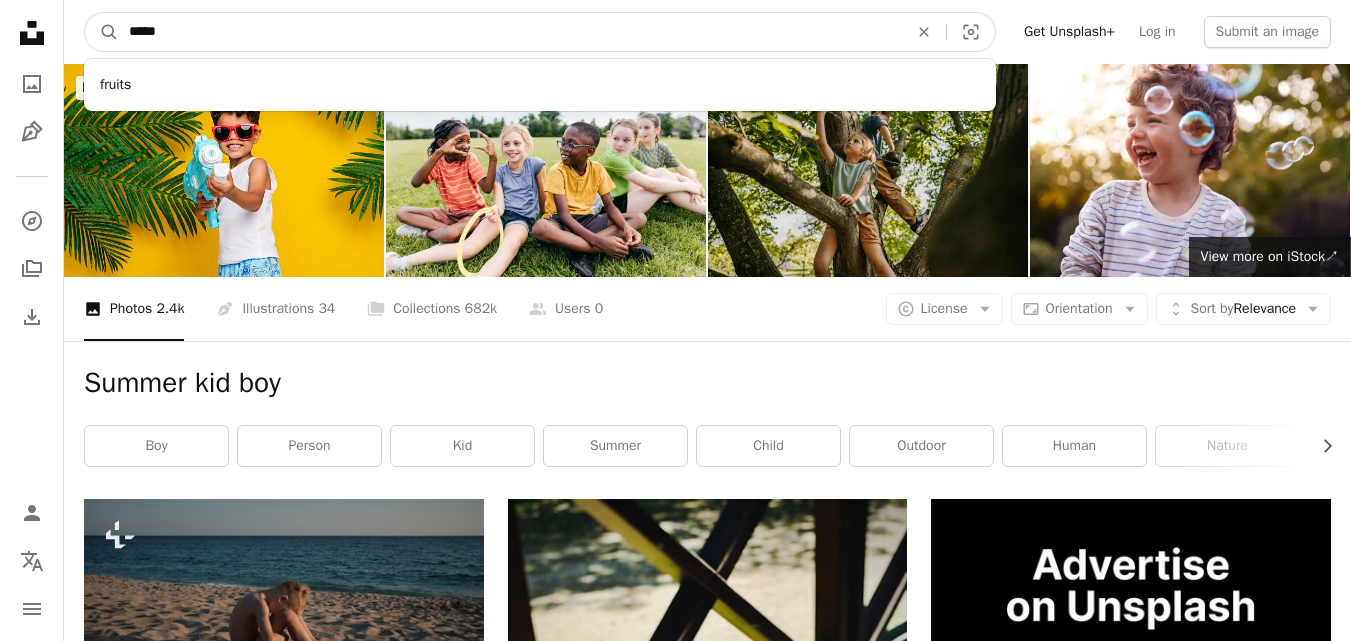 type on "******" 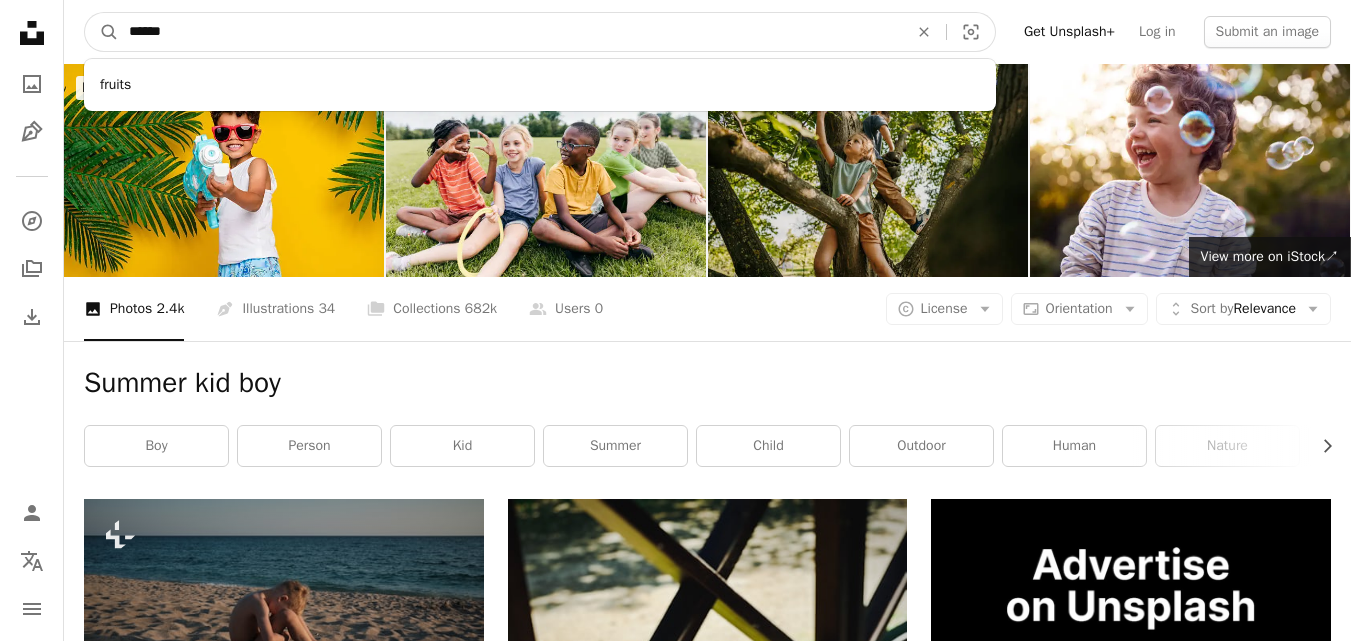 click on "A magnifying glass" at bounding box center [102, 32] 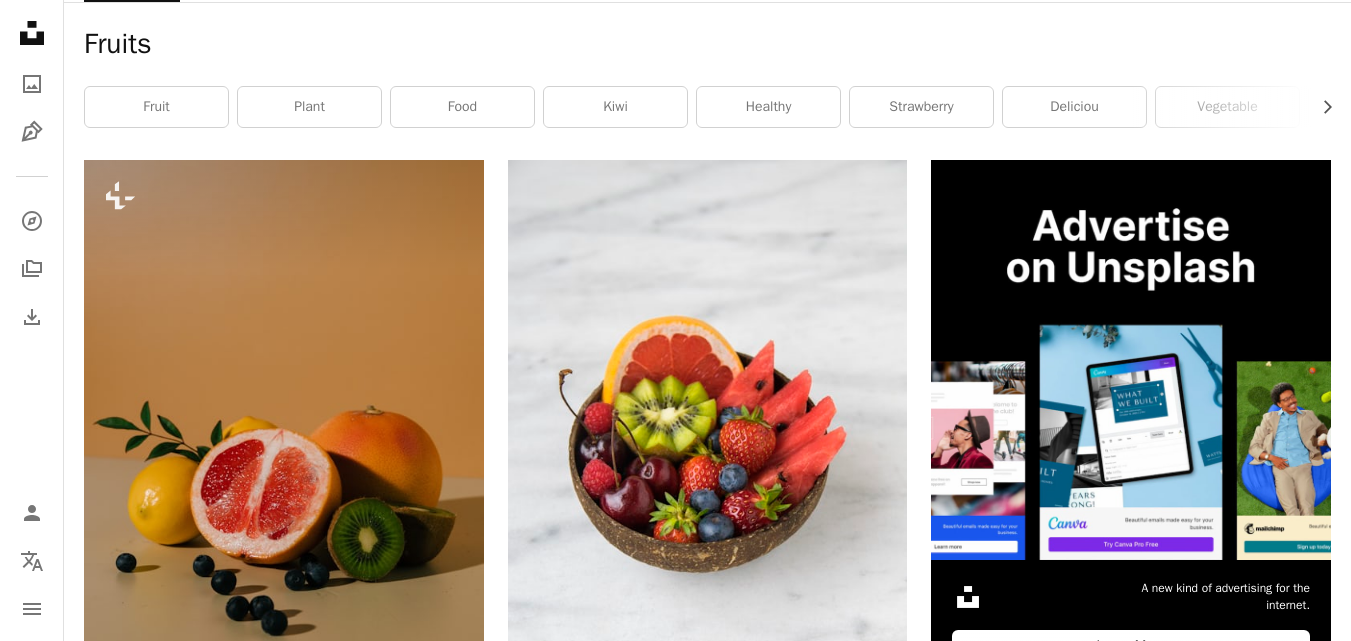 scroll, scrollTop: 943, scrollLeft: 0, axis: vertical 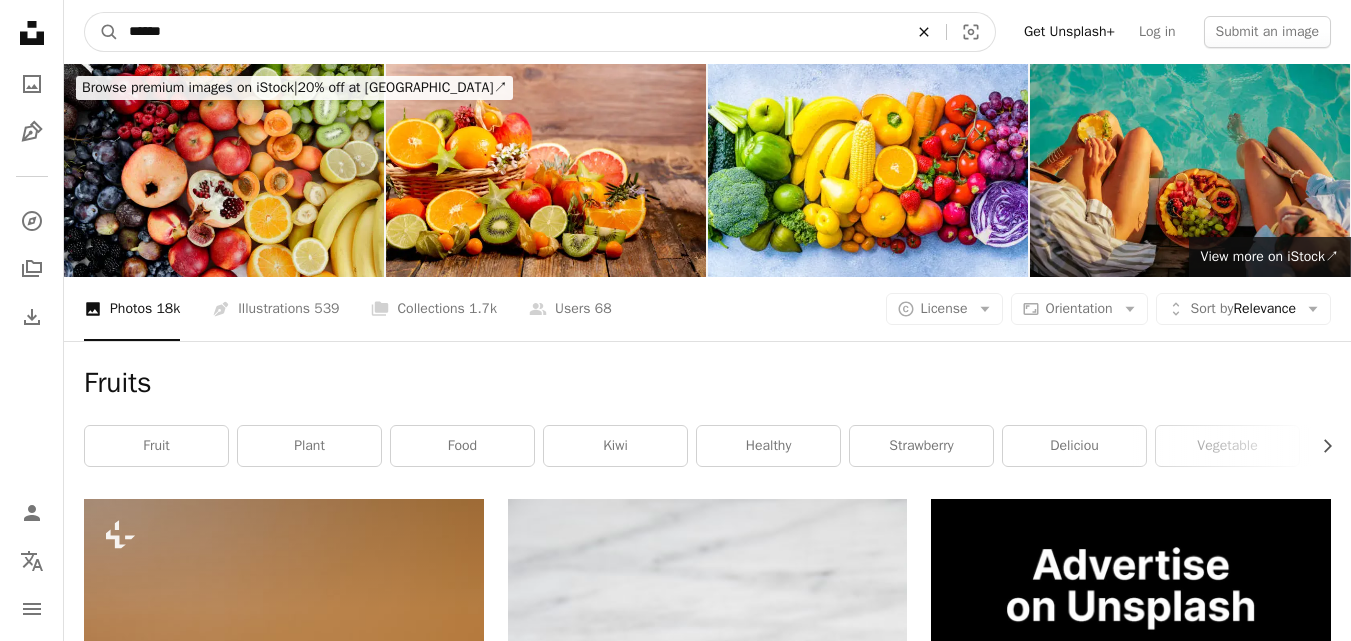 click 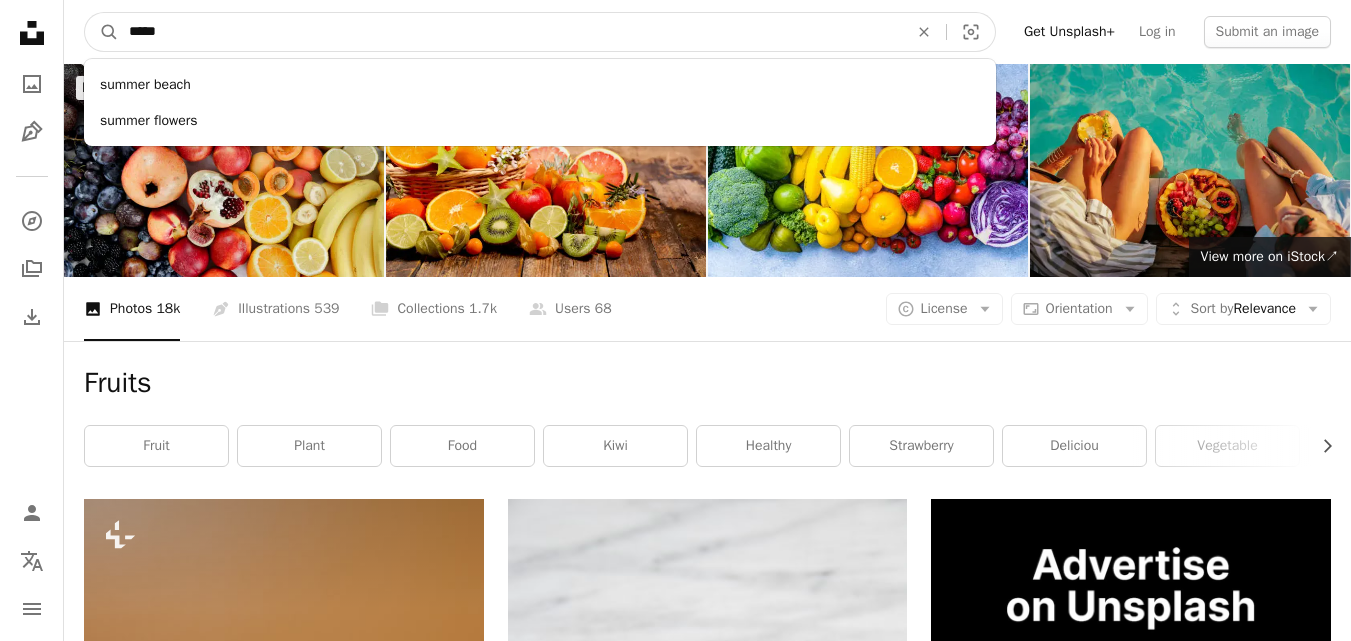 type on "******" 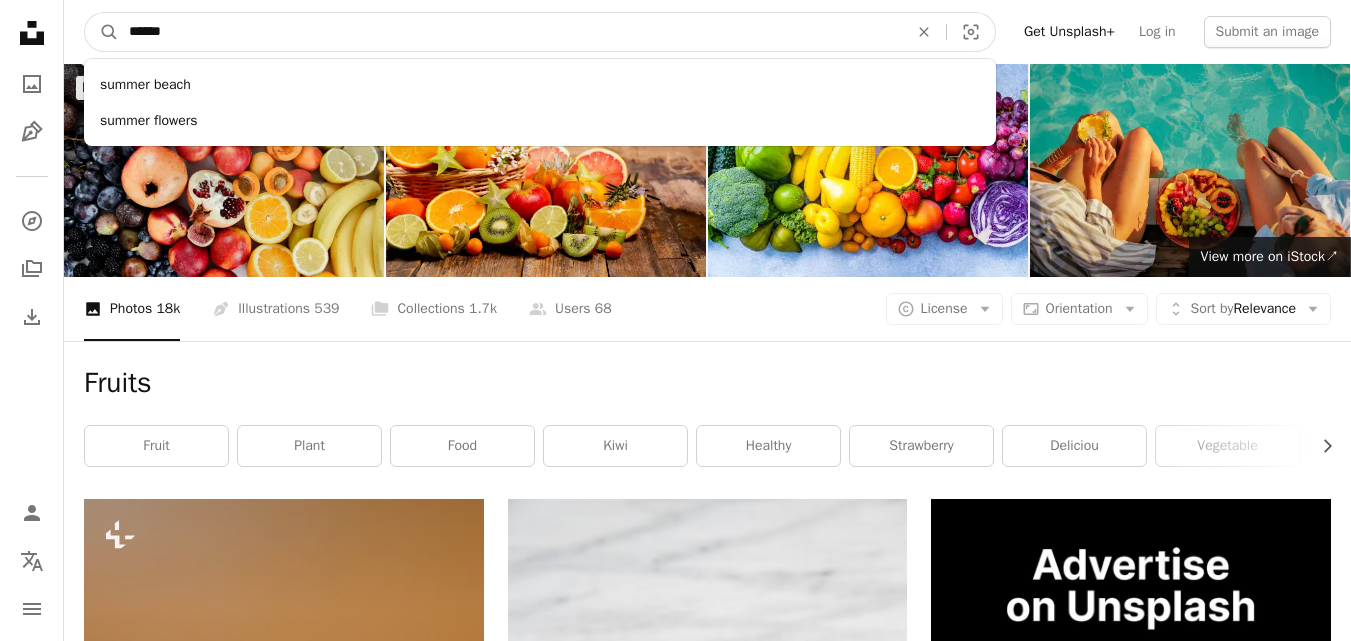 click on "A magnifying glass" at bounding box center [102, 32] 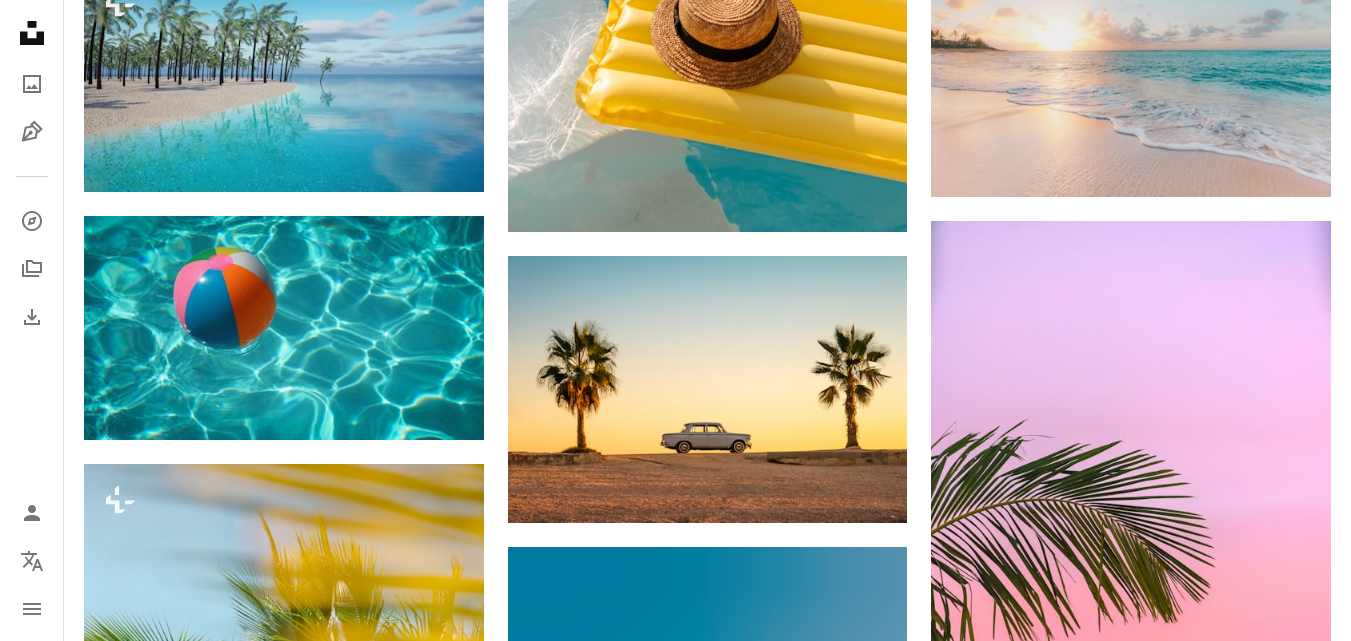 scroll, scrollTop: 810, scrollLeft: 0, axis: vertical 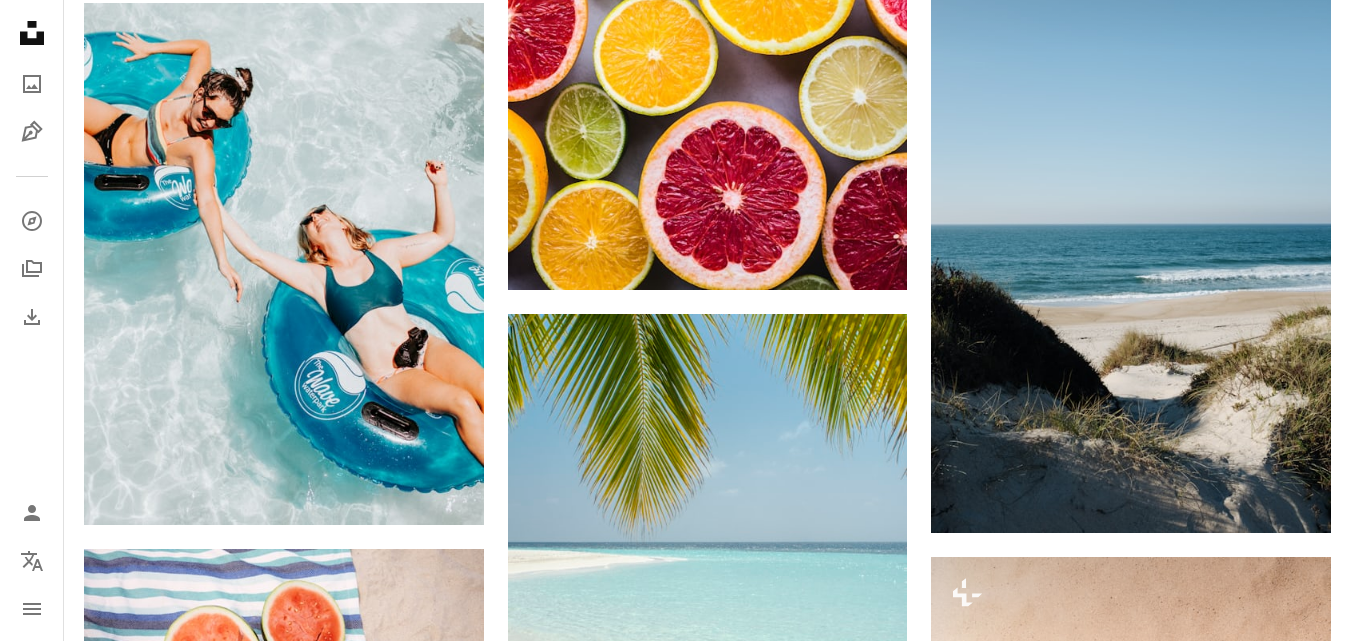 drag, startPoint x: 1350, startPoint y: 509, endPoint x: 1358, endPoint y: 416, distance: 93.34345 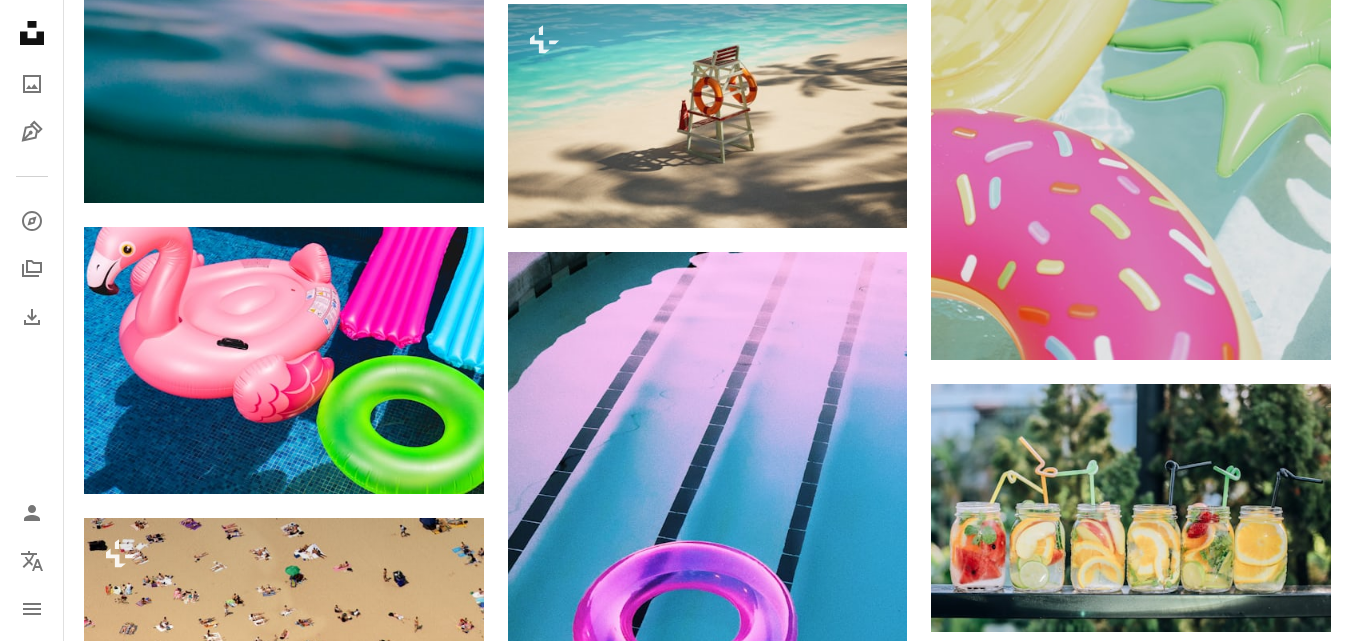 scroll, scrollTop: 11125, scrollLeft: 0, axis: vertical 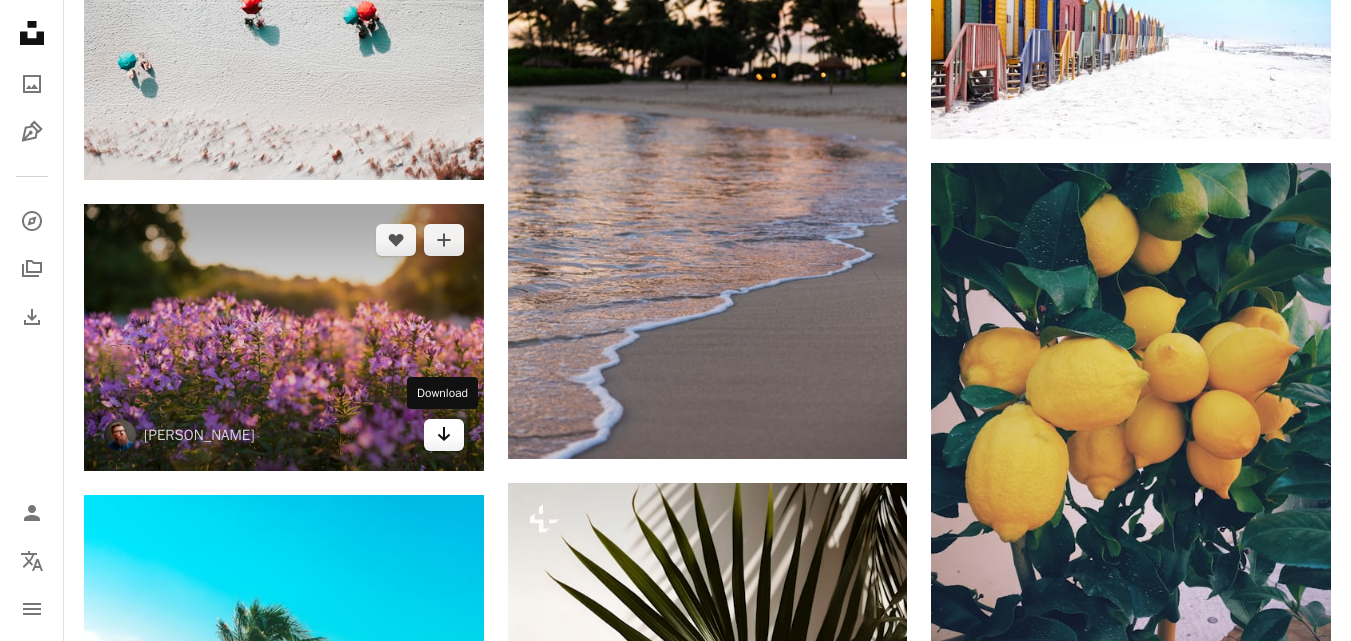 click on "Arrow pointing down" 